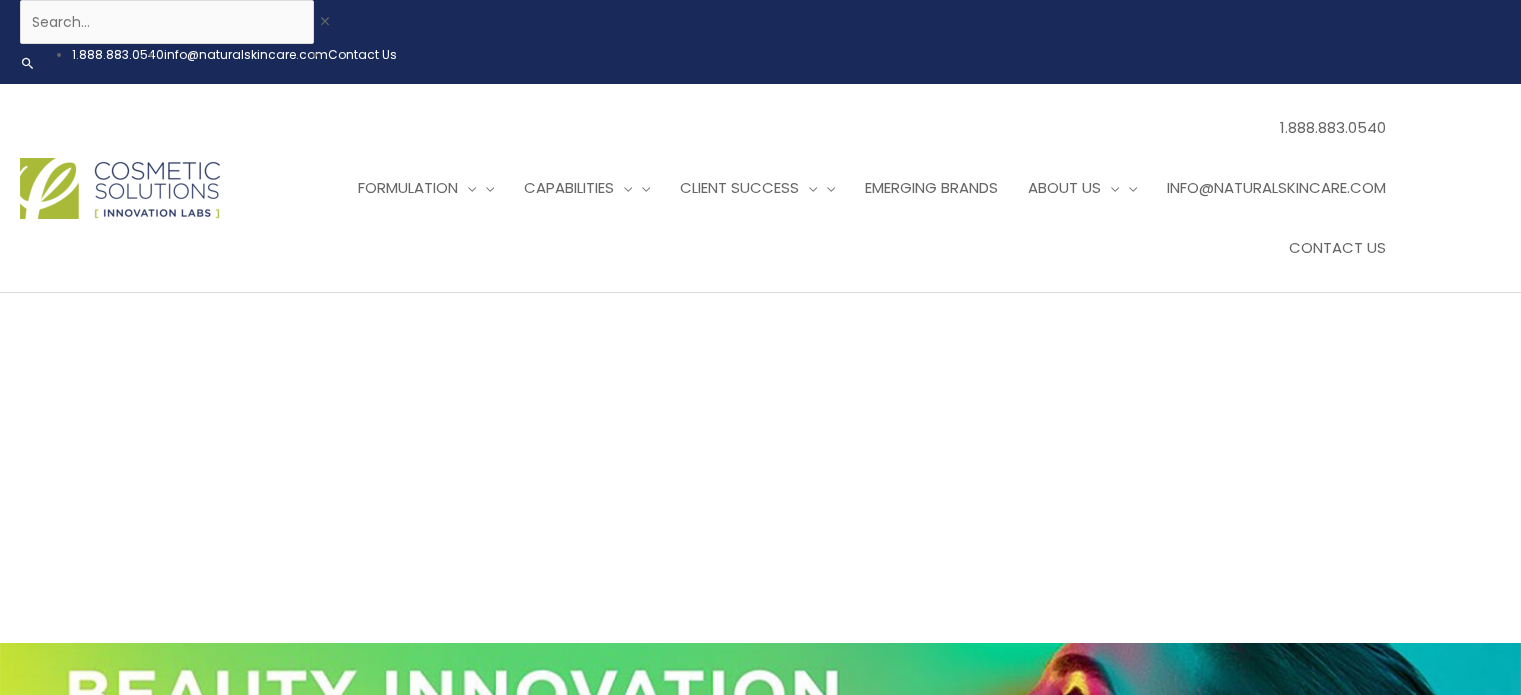 scroll, scrollTop: 0, scrollLeft: 0, axis: both 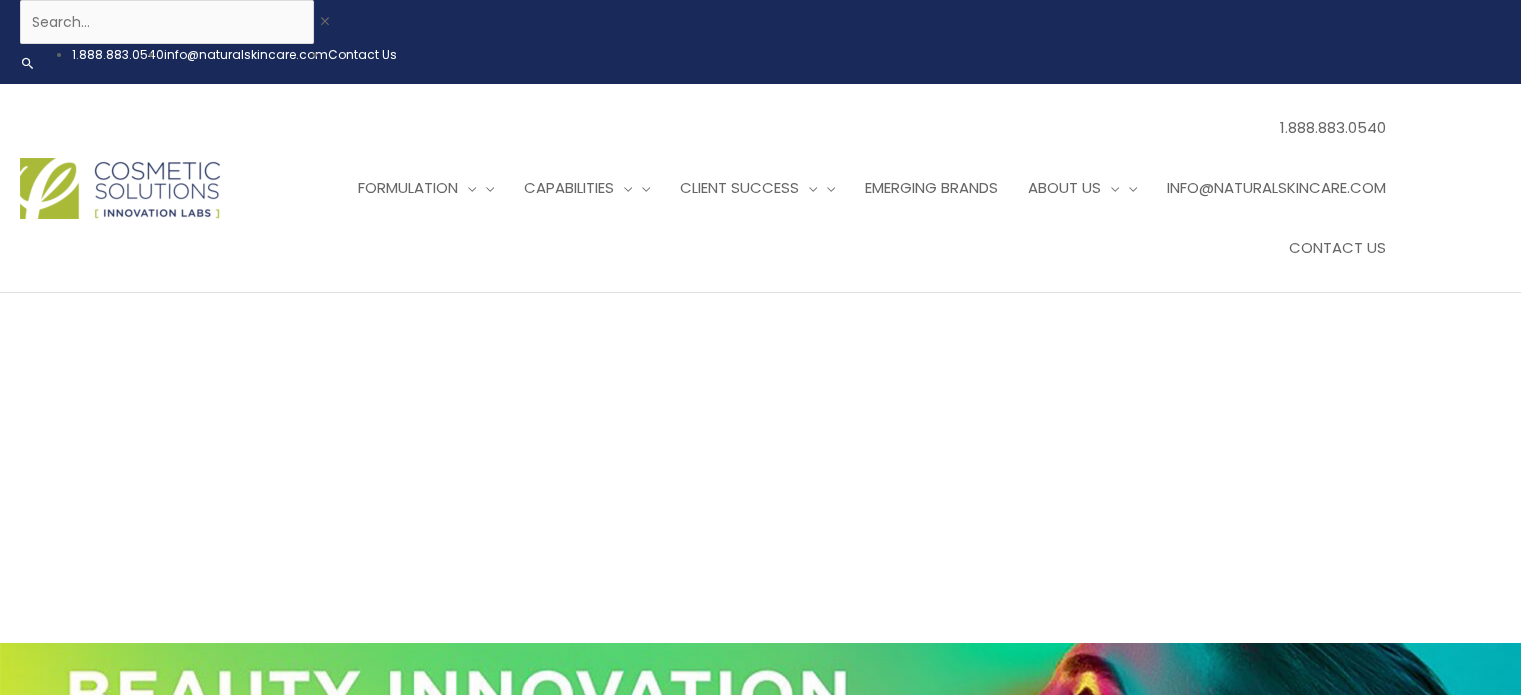 click on "Contact Us" at bounding box center (362, 54) 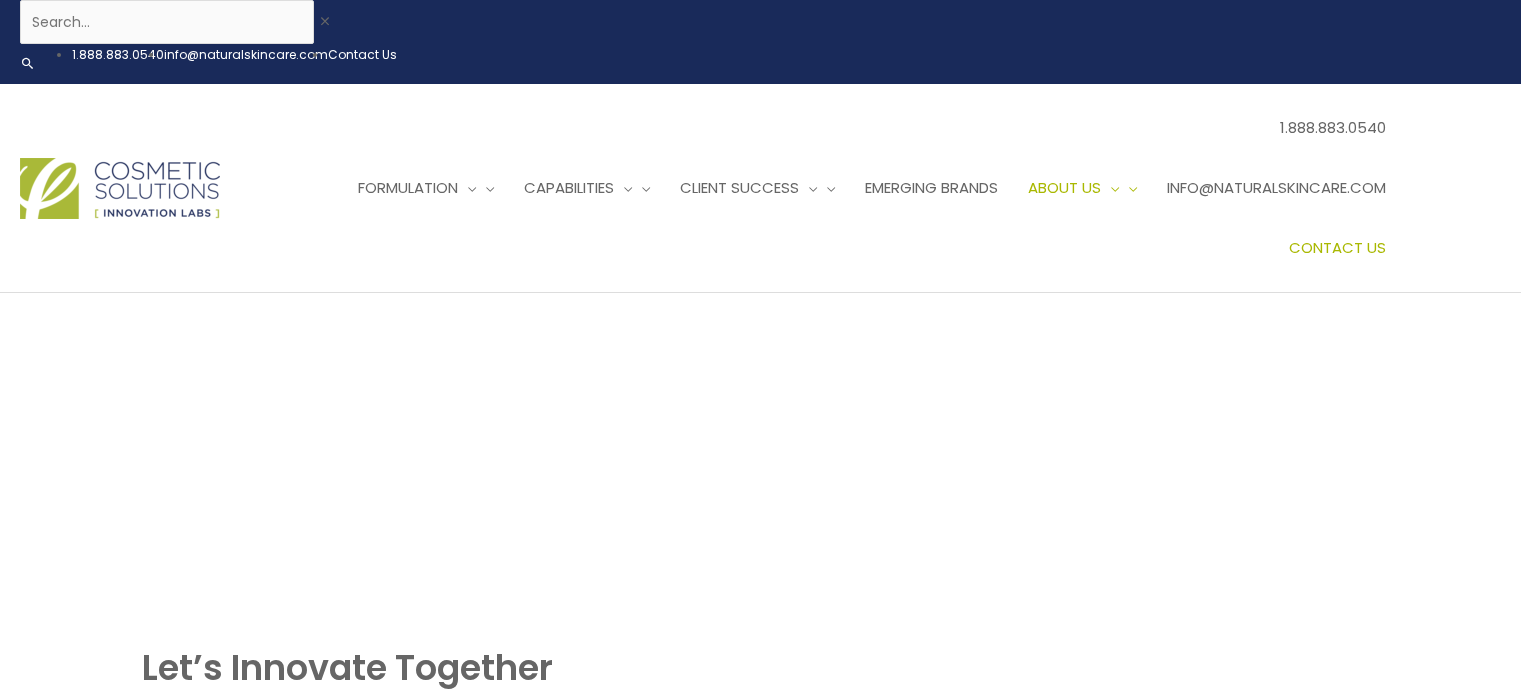 scroll, scrollTop: 0, scrollLeft: 0, axis: both 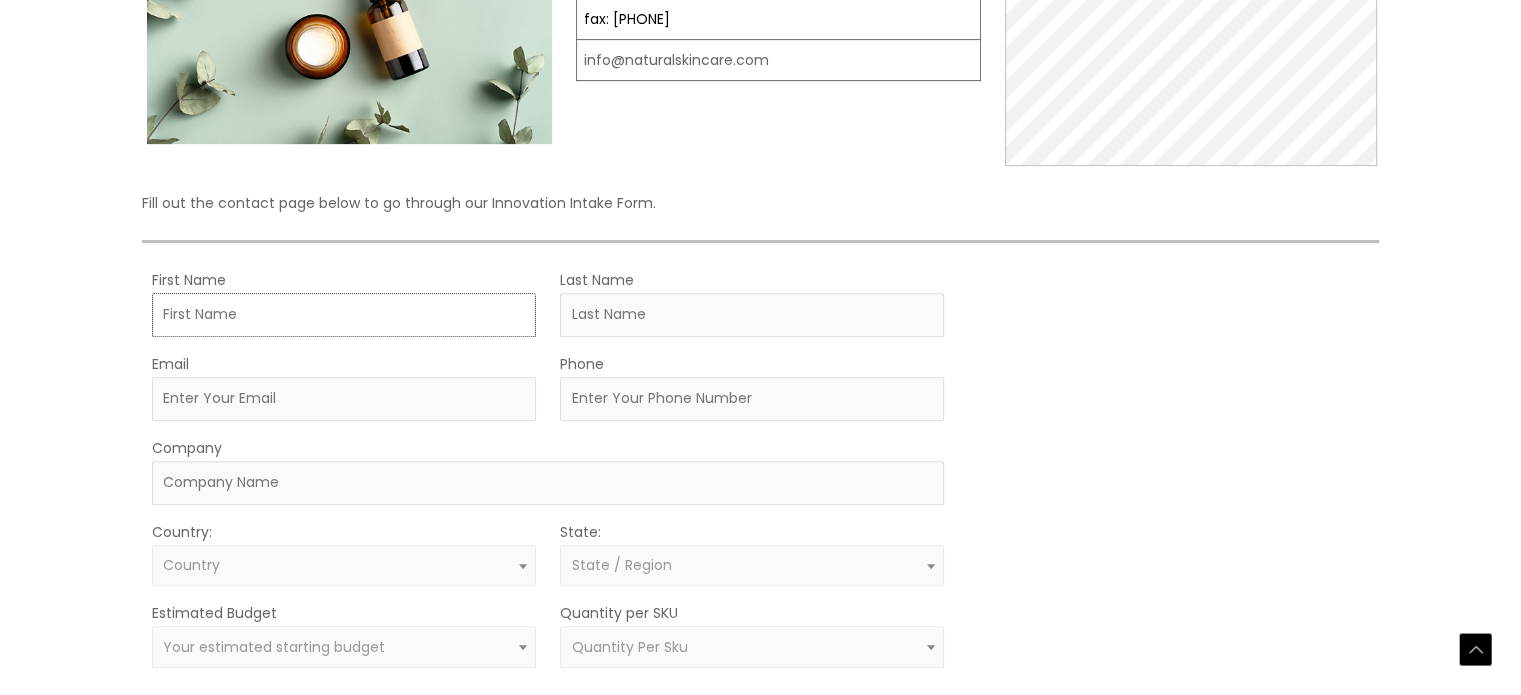 click on "First Name" at bounding box center [344, 315] 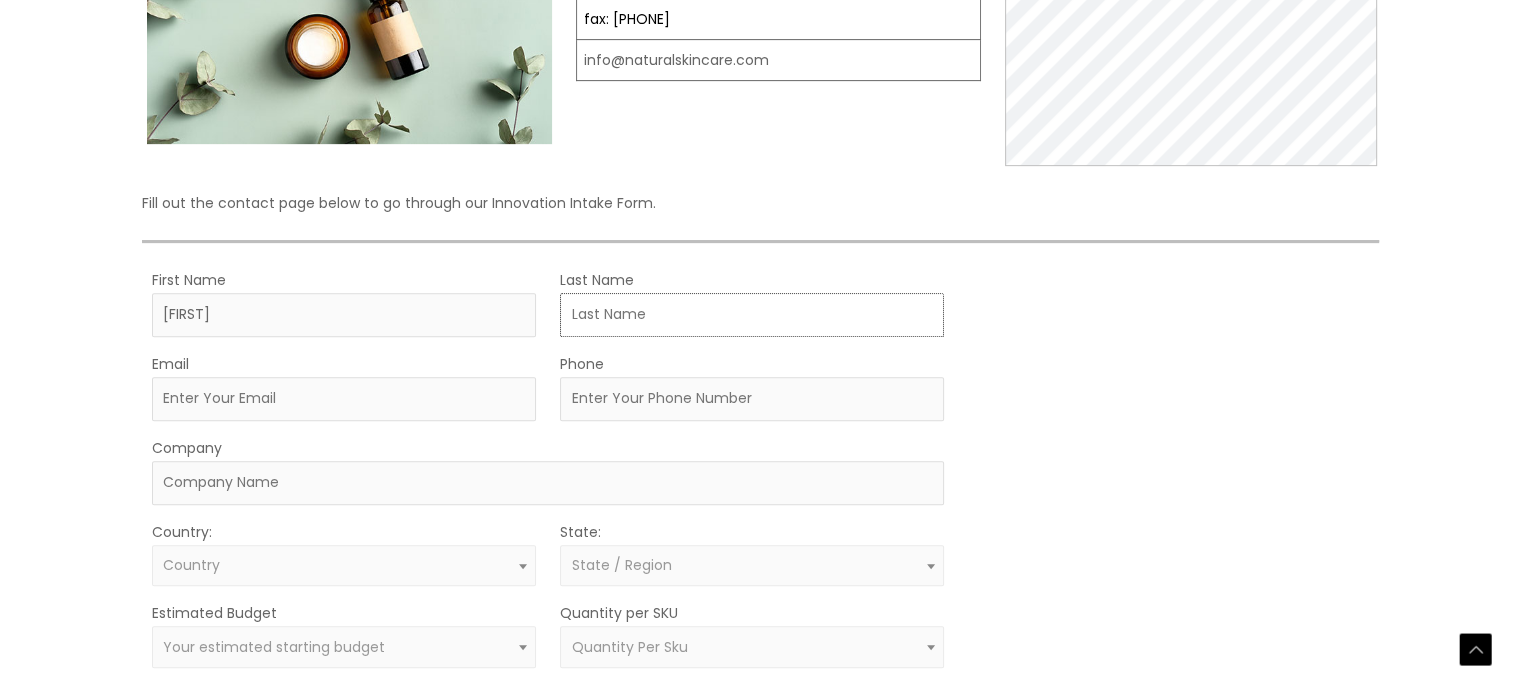 type on "[LAST]" 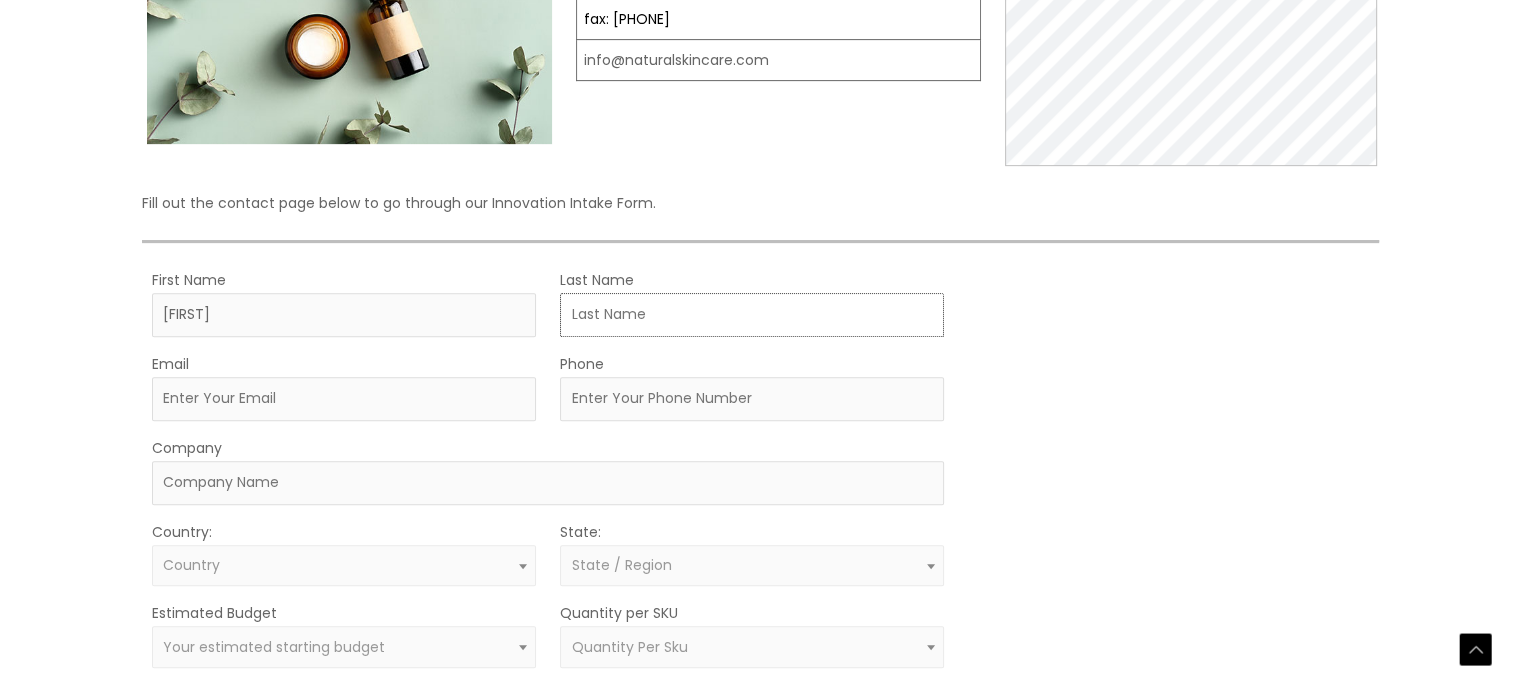 type on "[EMAIL]" 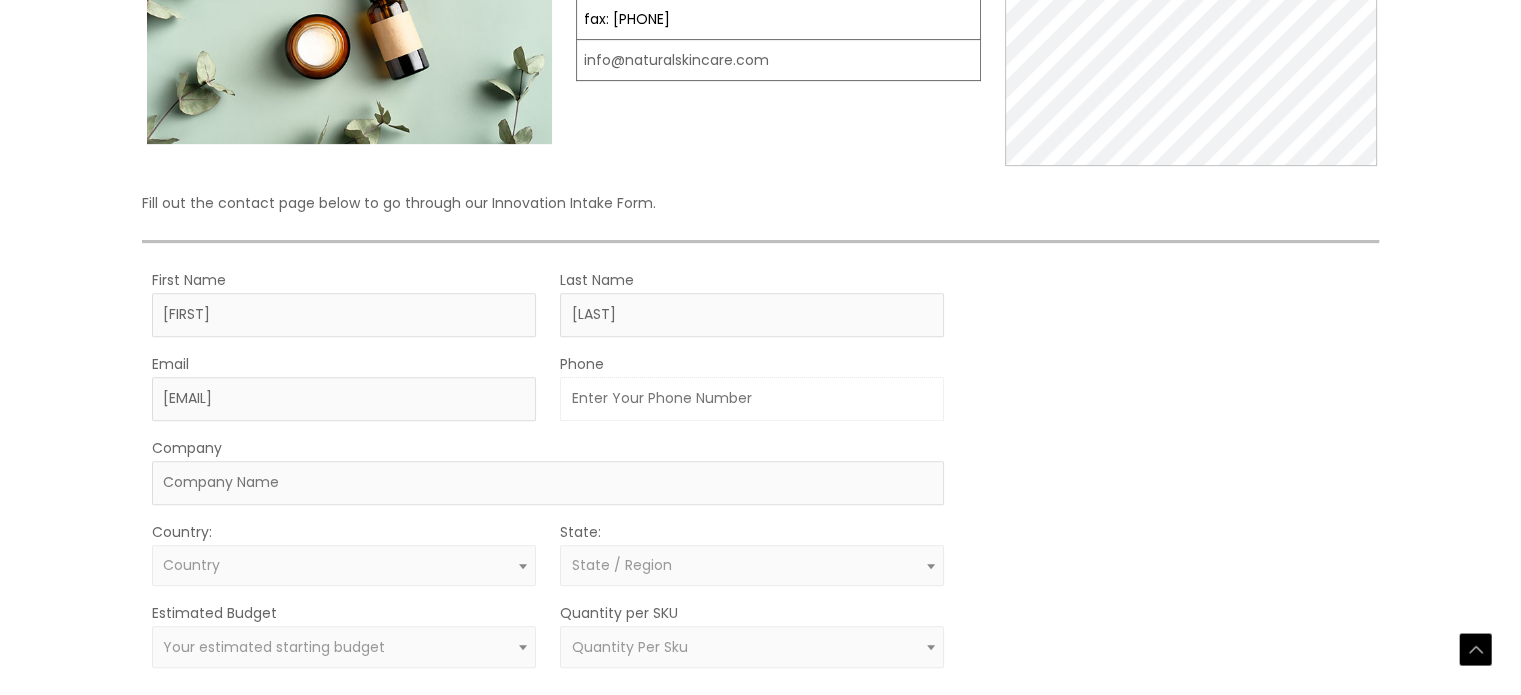 type on "[PHONE]" 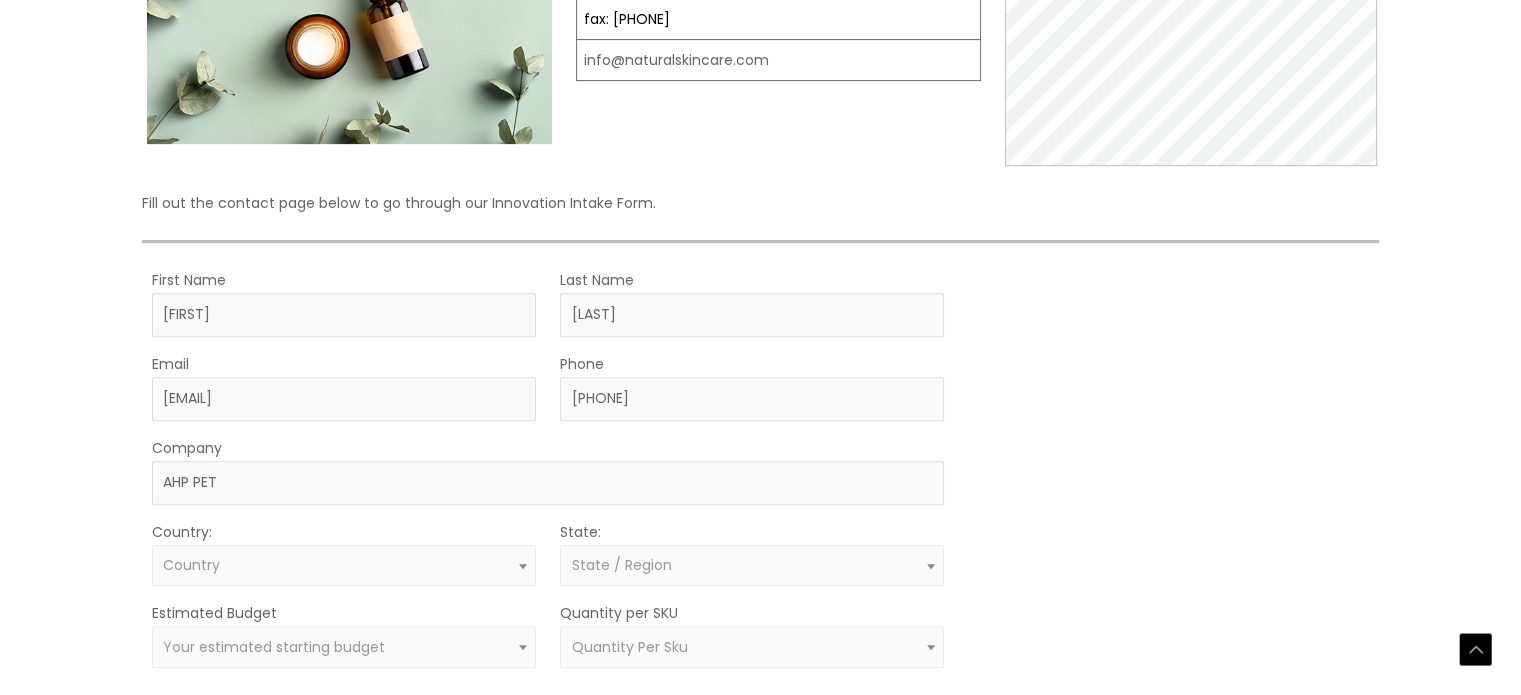 select on "[COUNTRY]" 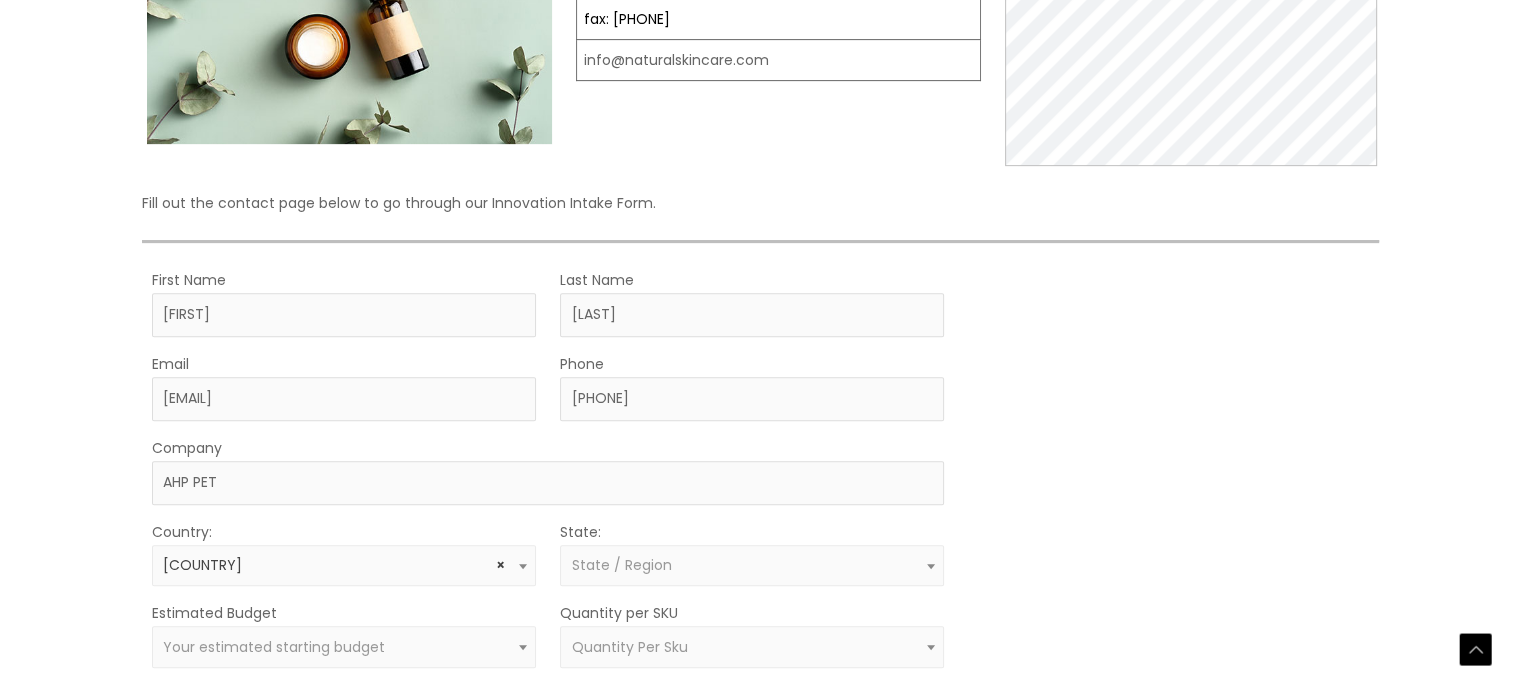 select on "[STATE]" 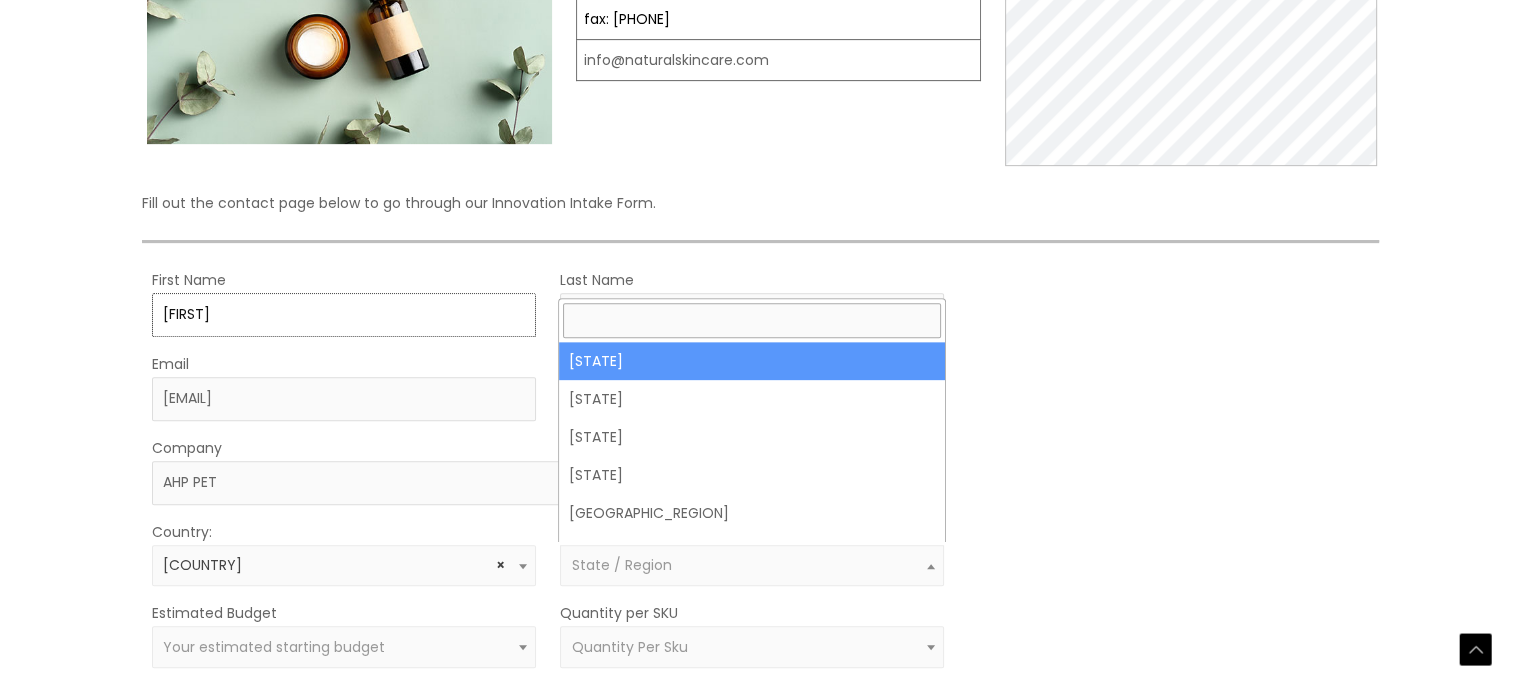click on "[FIRST]" at bounding box center [344, 315] 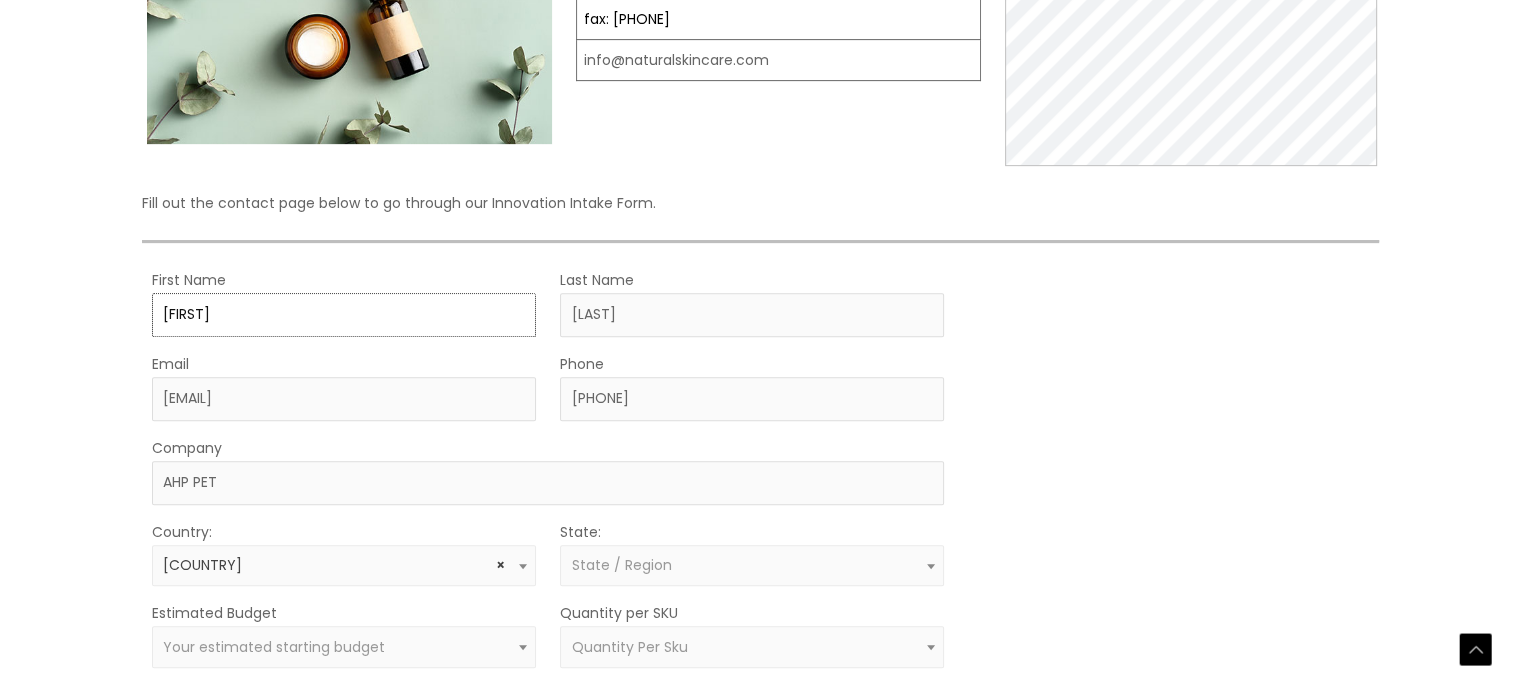 type on "[FIRST]" 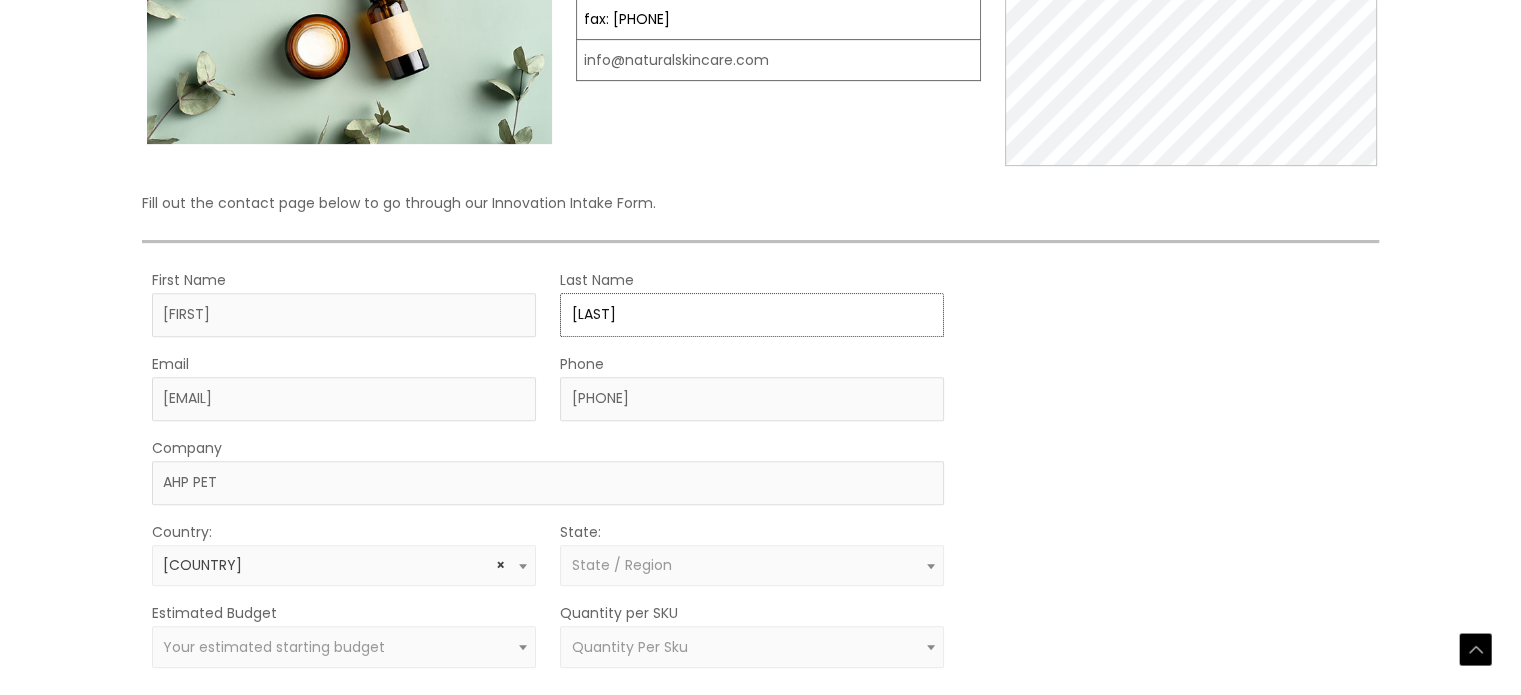 click on "[LAST]" at bounding box center [752, 315] 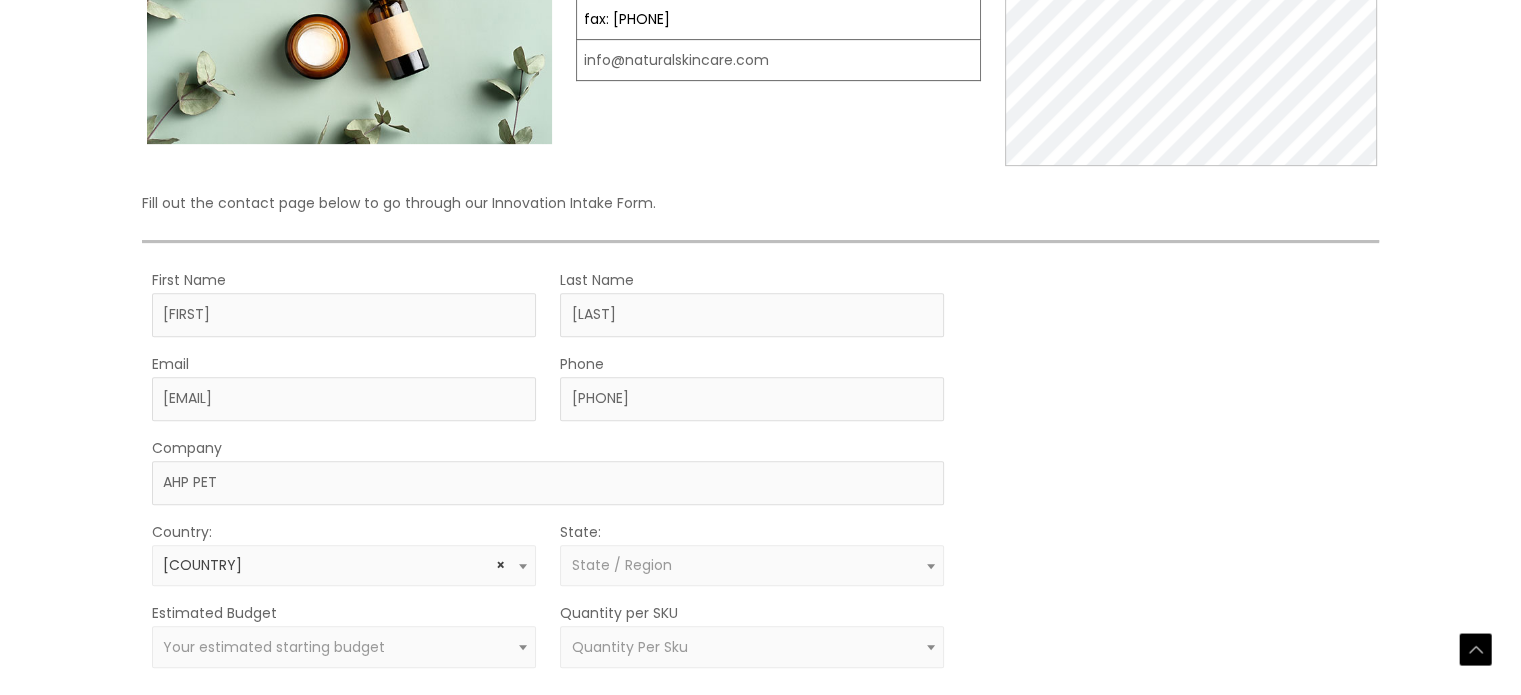 drag, startPoint x: 66, startPoint y: 293, endPoint x: 180, endPoint y: 327, distance: 118.96218 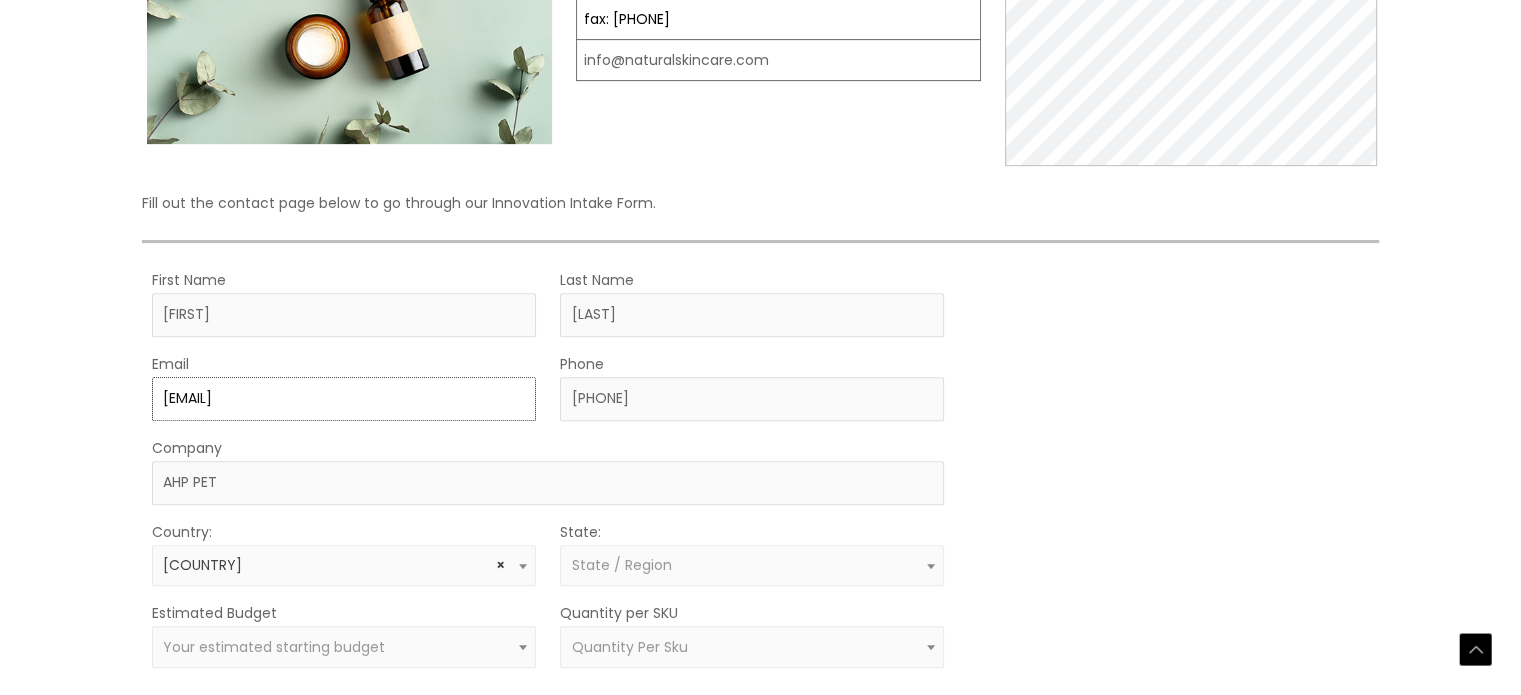 click on "[EMAIL]" at bounding box center [344, 399] 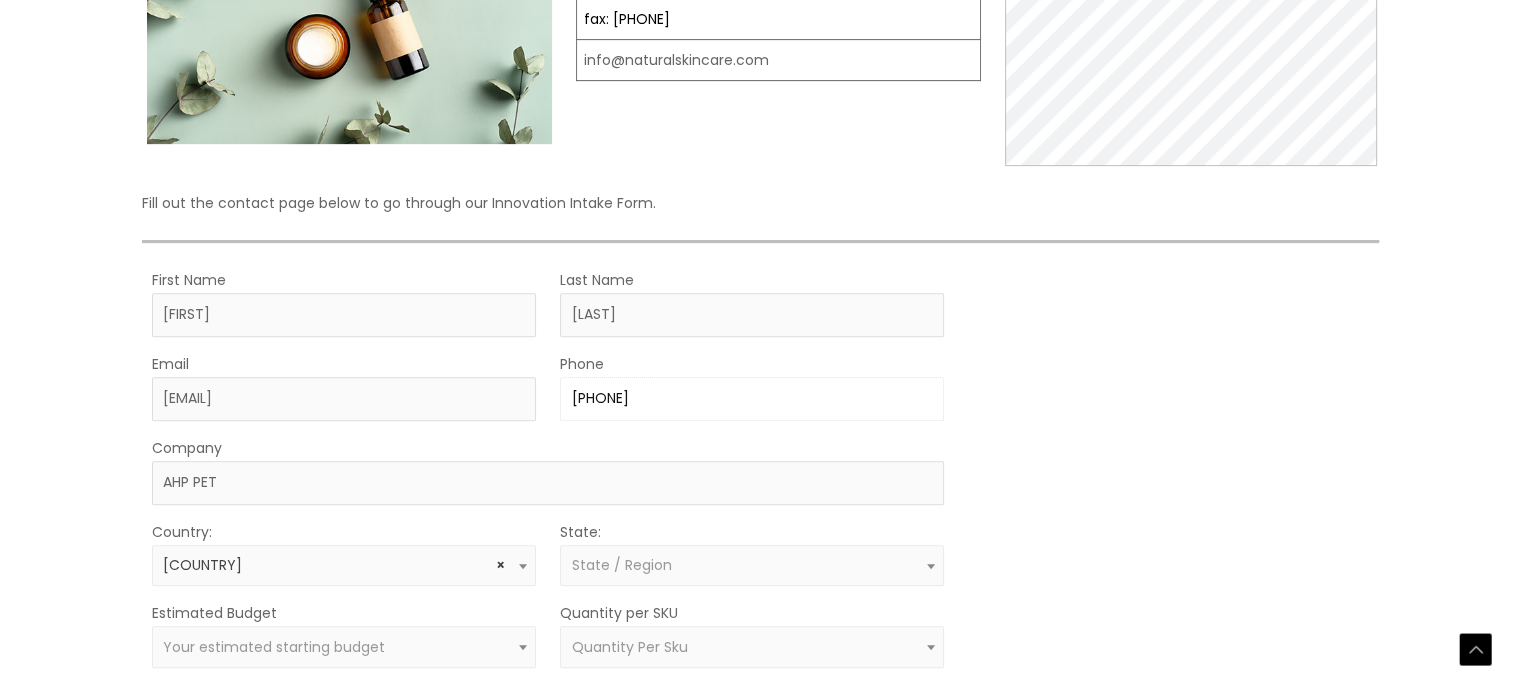 click on "[PHONE]" at bounding box center [752, 399] 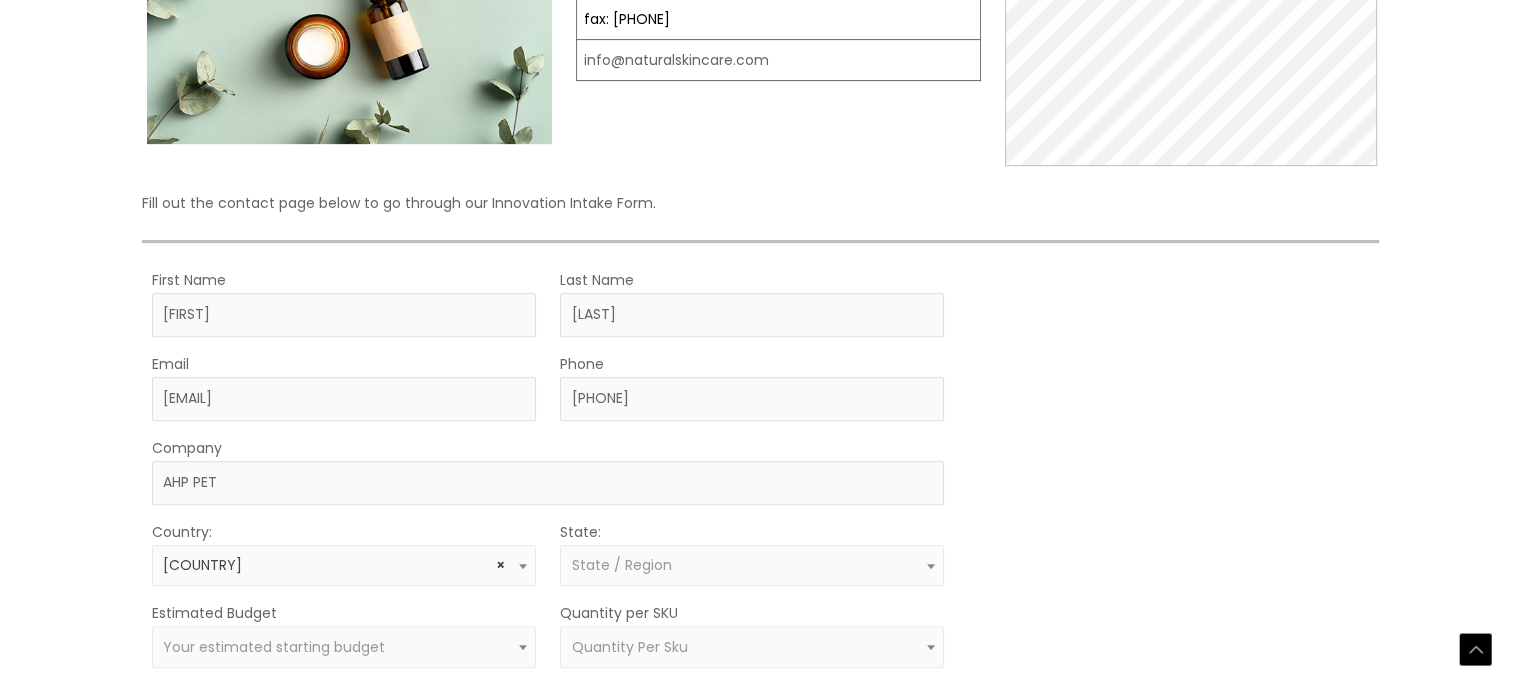 click on "MOQ TRIGGER
STEP 2 TRIGGER" at bounding box center [778, 41] 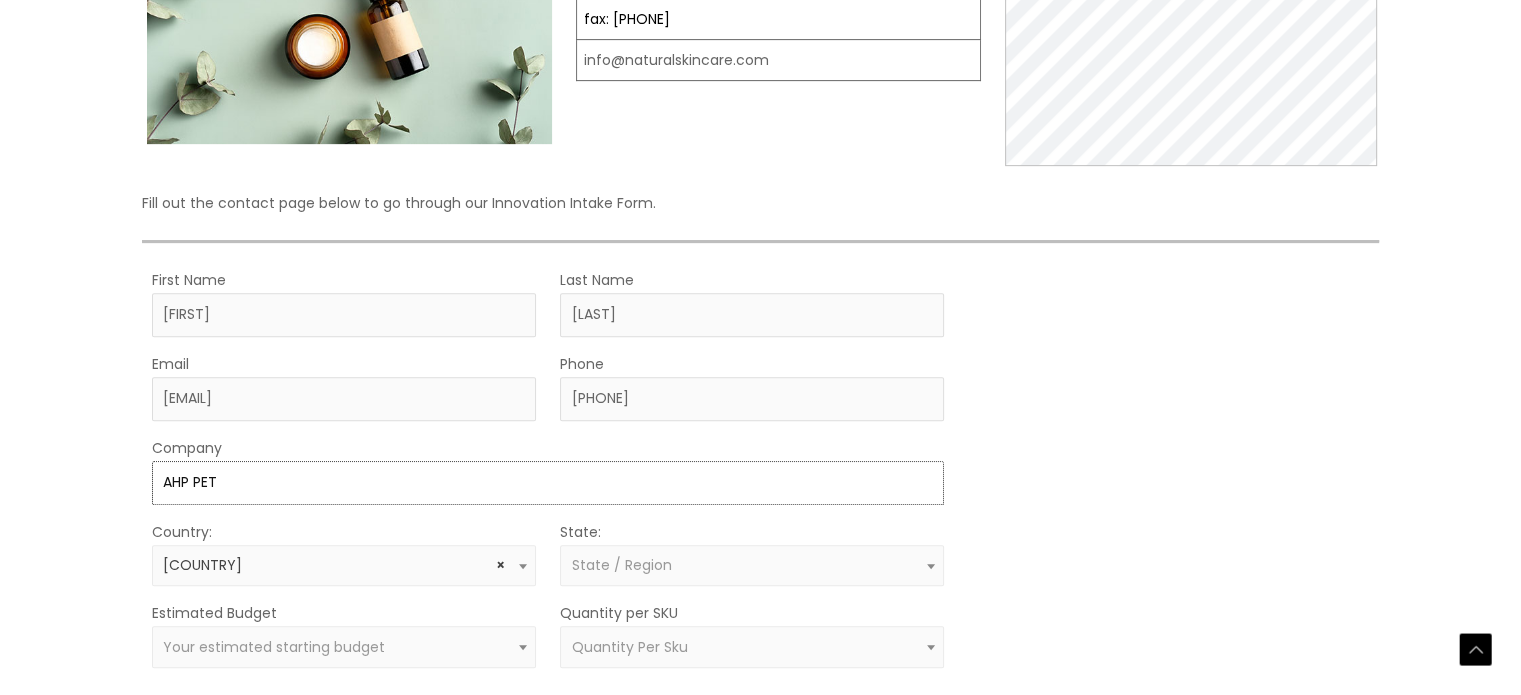 click on "AHP PET" at bounding box center [548, 483] 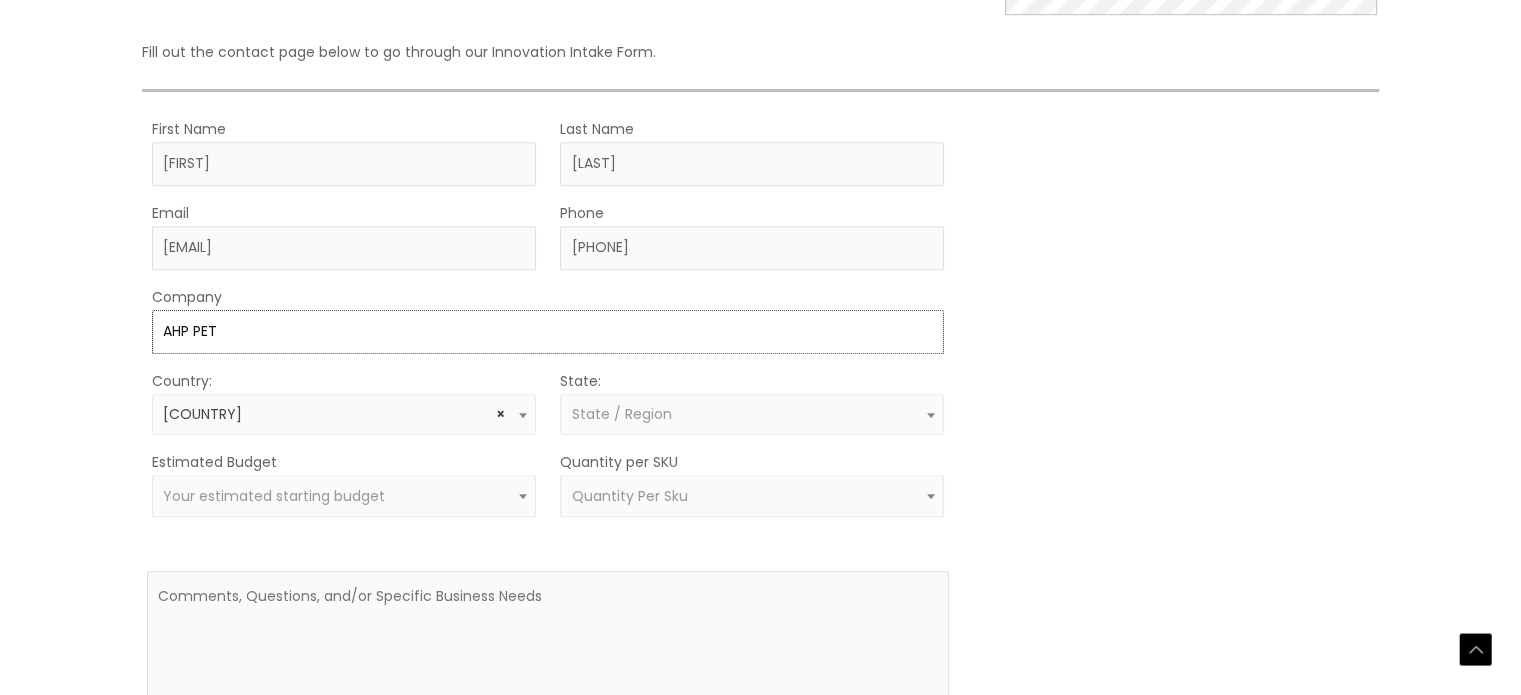 scroll, scrollTop: 1000, scrollLeft: 0, axis: vertical 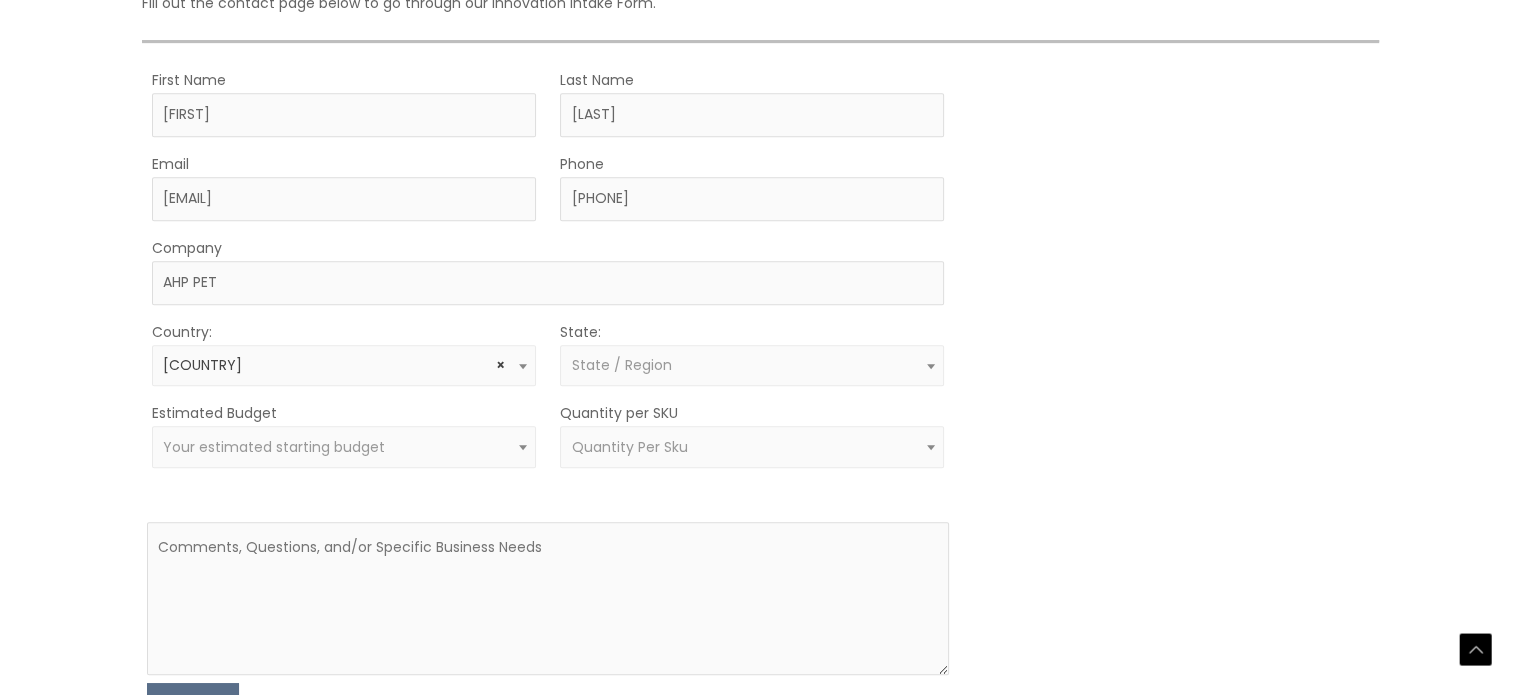 click on "Let’s Innovate Together
office: [PHONE] toll-free: [PHONE] fax: [PHONE] [EMAIL]
Fill out the contact page below to go through our Innovation Intake Form.
First Name
[FIRST]
Last Name
[LAST]
Email
[EMAIL]
Phone
[PHONE]
Company
[COMPANY]
Country:
Select country United States Afghanistan Aland Islands Albania Algeria Andorra American Samoa Angola Anguilla Antarctica Antigua and Barbuda Argentina Armenia Aruba Australia Austria Azerbaijan Bahamas Bahrain Bangladesh Barbados Belarus Belgium Belize Benin Bermuda Bhutan Bolivia Bonaire, Saint Eustatius and Saba Bosnia and Herzegovina Botswana Bouvet Island Brazil British Indian Ocean Territory Brunei Darussalam Bulgaria Burkina Faso Burundi Cambodia Cameroon Canada Cape Verde Cayman Islands Central African Republic CCeuta and Melilla" at bounding box center [760, 194] 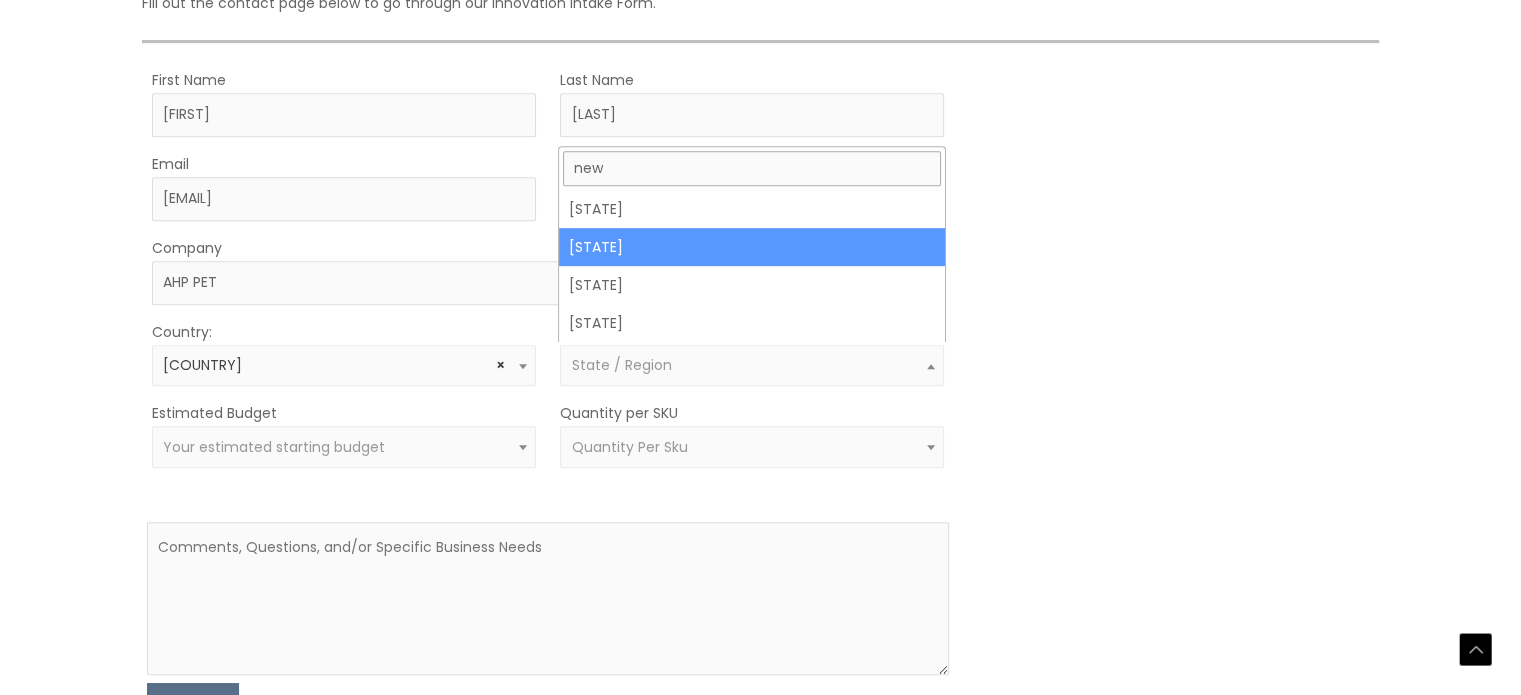 type on "new" 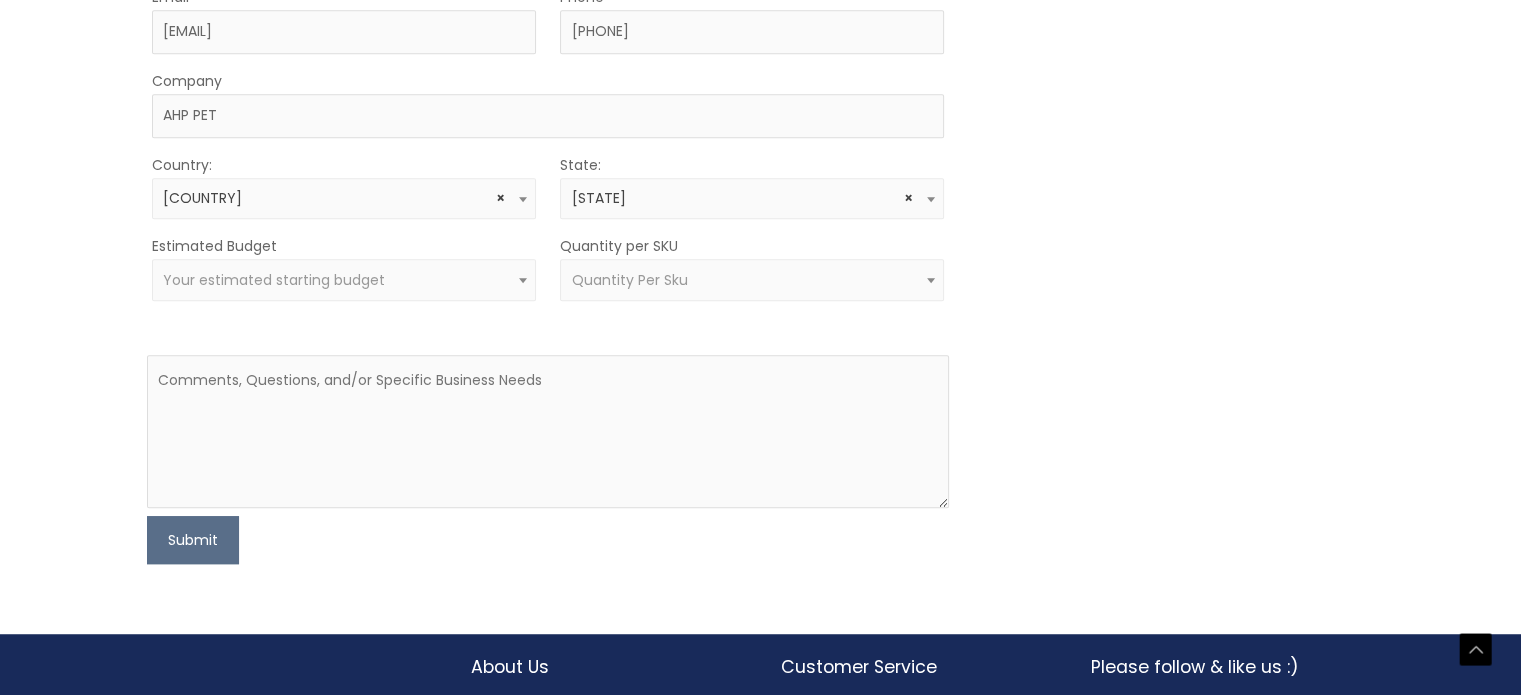 scroll, scrollTop: 1200, scrollLeft: 0, axis: vertical 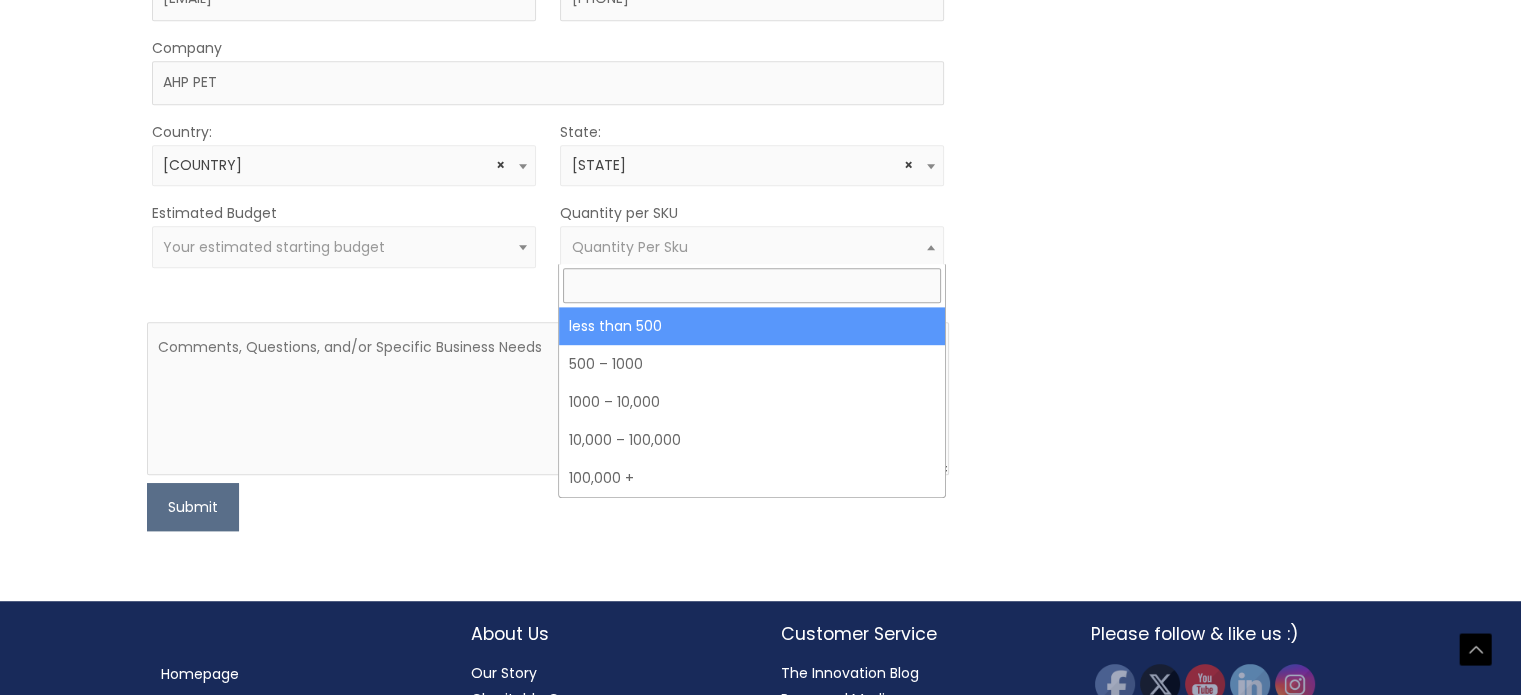 click on "Quantity Per Sku" at bounding box center [751, 247] 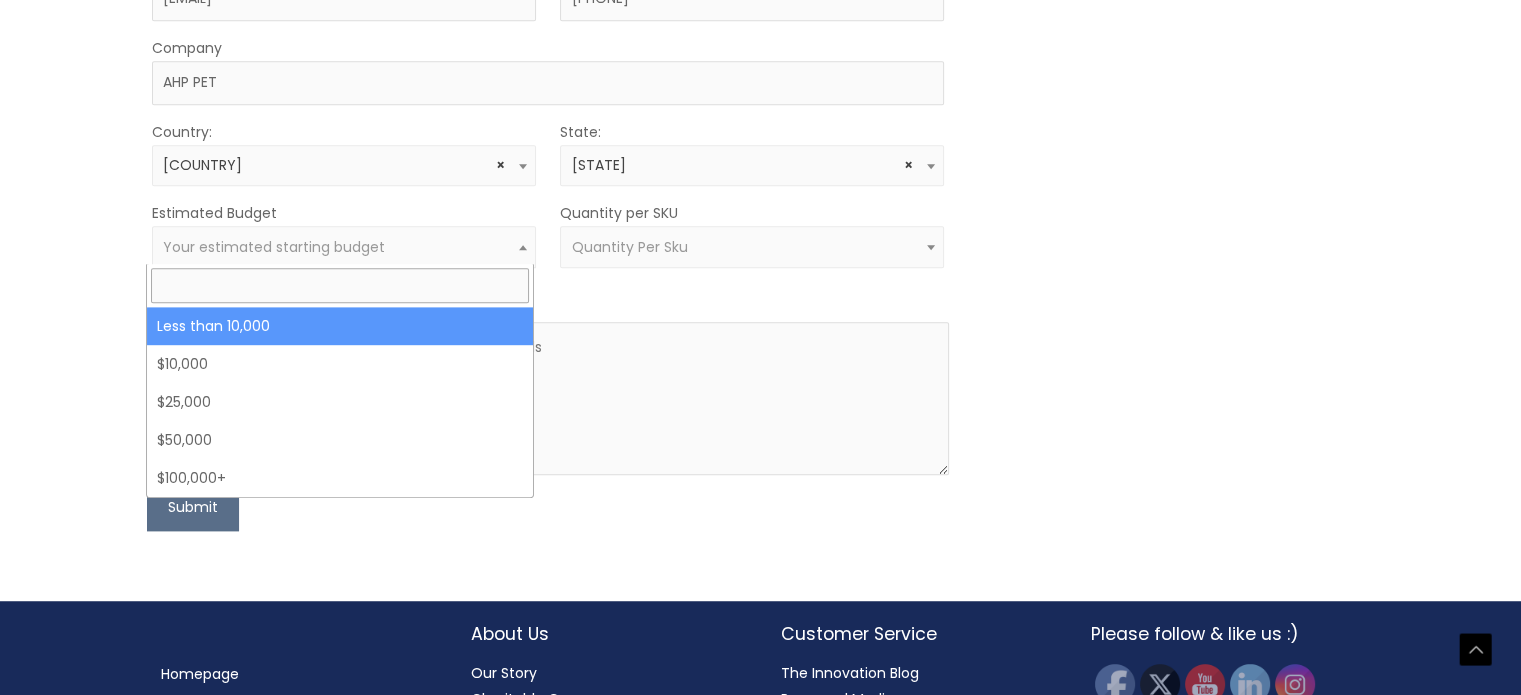 click on "Your estimated starting budget" at bounding box center [274, 247] 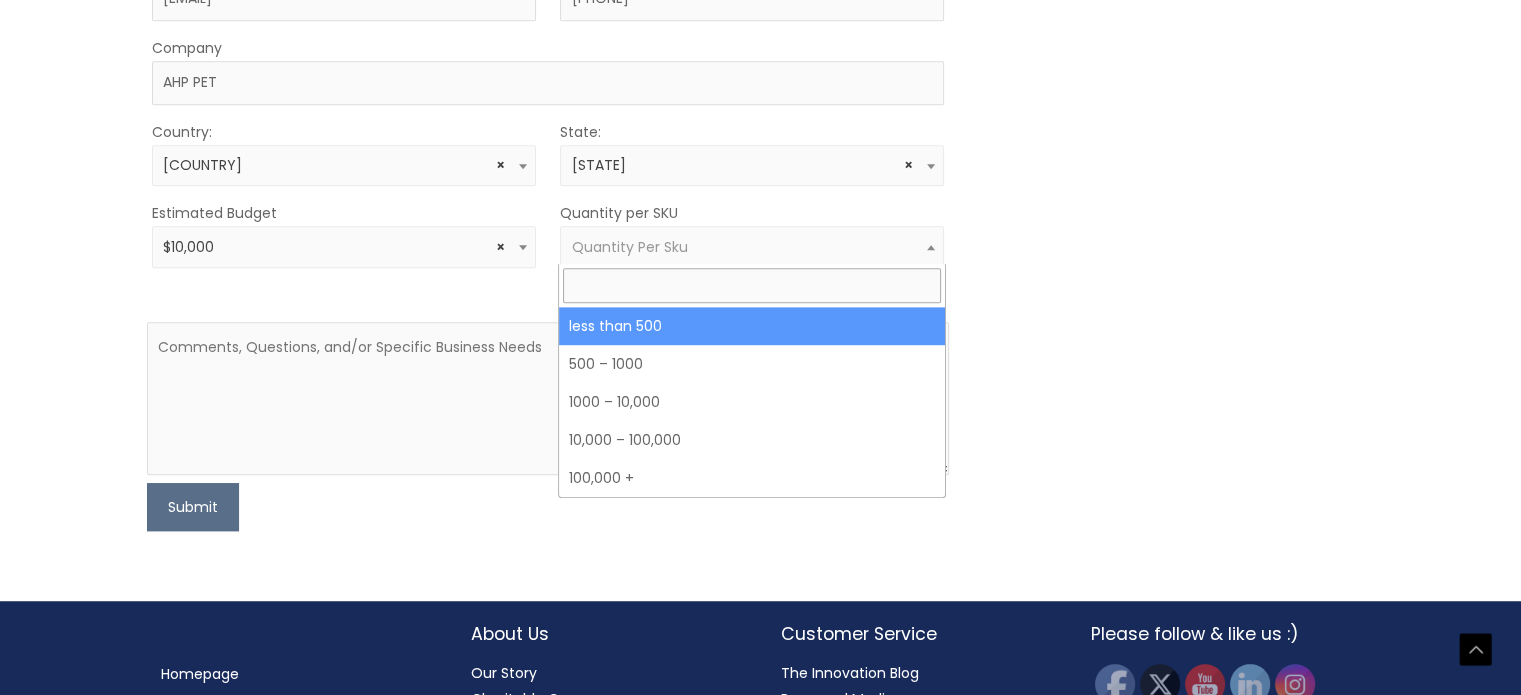 click on "Quantity Per Sku" at bounding box center [751, 247] 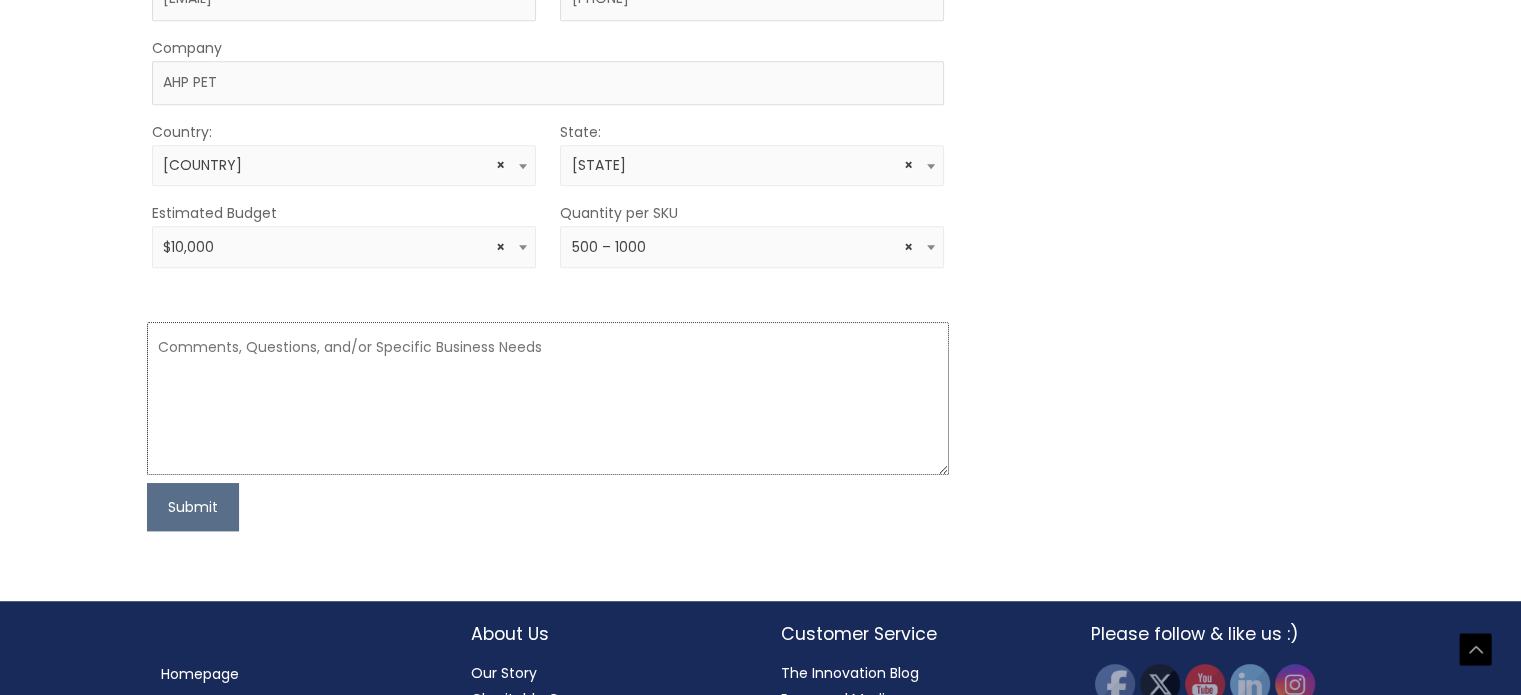 click at bounding box center (548, 398) 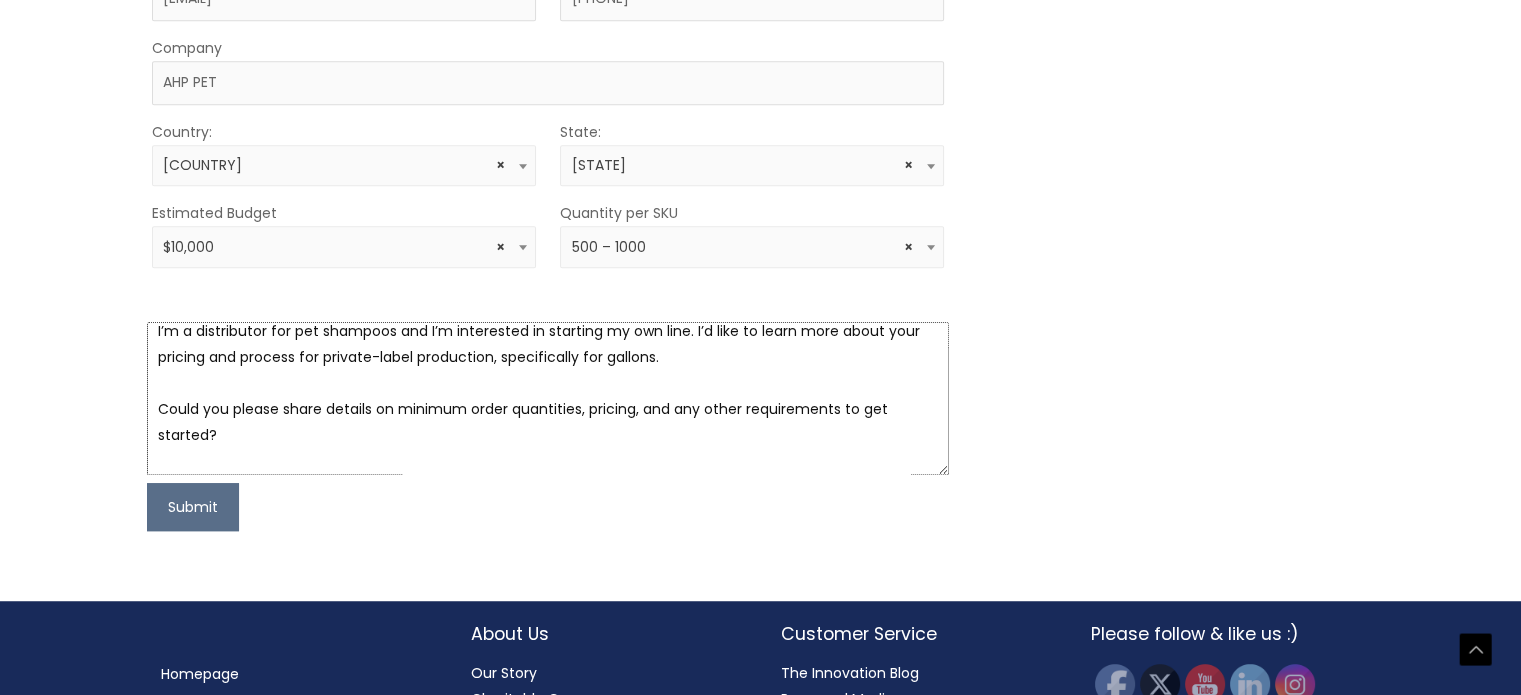 scroll, scrollTop: 104, scrollLeft: 0, axis: vertical 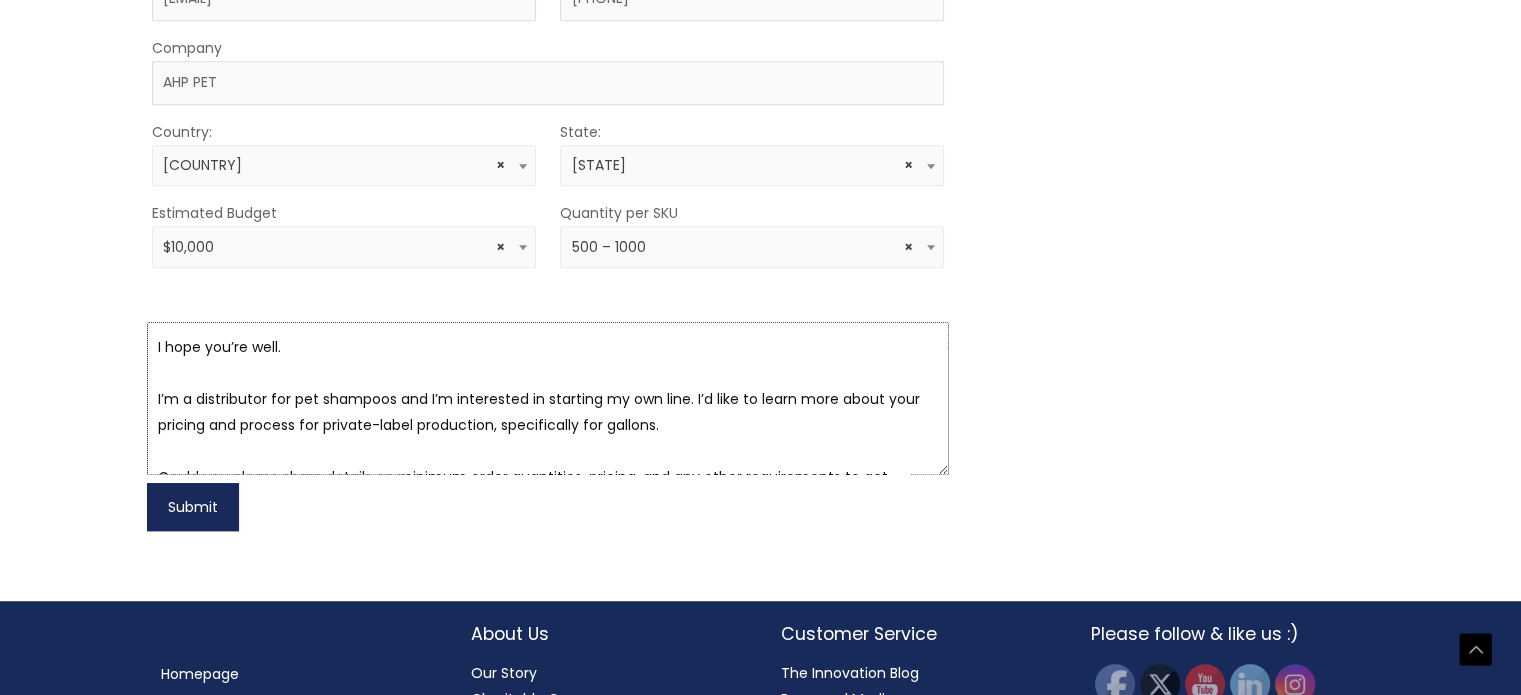 type on "I hope you’re well.
I’m a distributor for pet shampoos and I’m interested in starting my own line. I’d like to learn more about your pricing and process for private-label production, specifically for gallons.
Could you please share details on minimum order quantities, pricing, and any other requirements to get started?
Thank you, and I look forward to hearing from you." 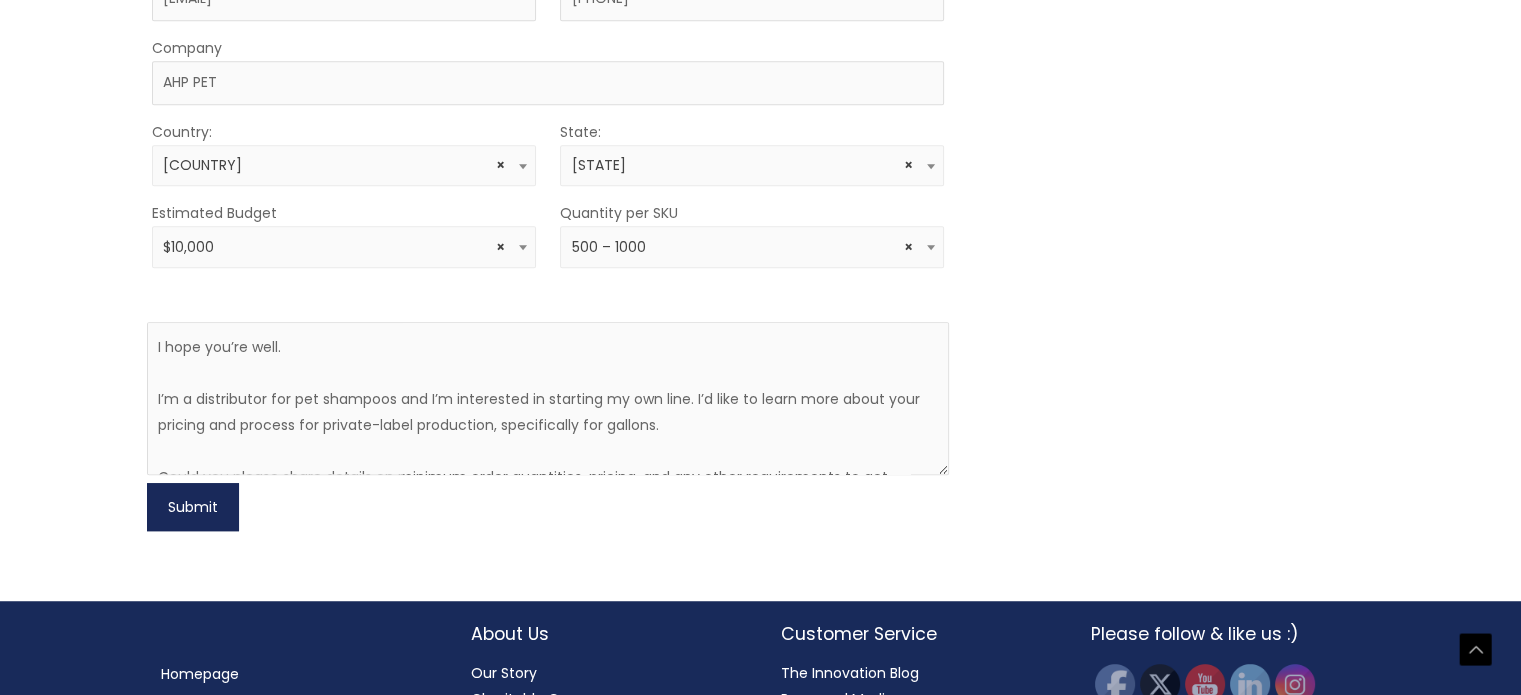 click on "Submit" at bounding box center [193, 507] 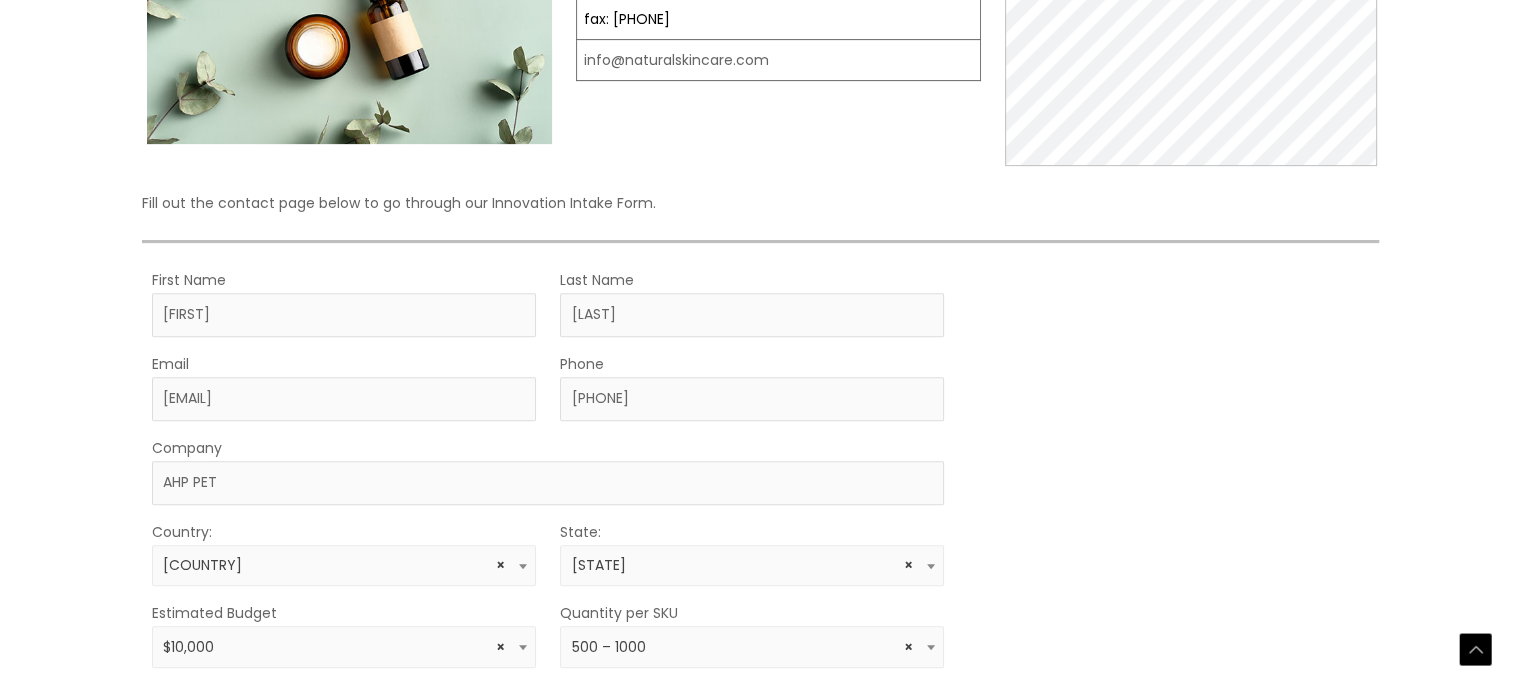 scroll, scrollTop: 1200, scrollLeft: 0, axis: vertical 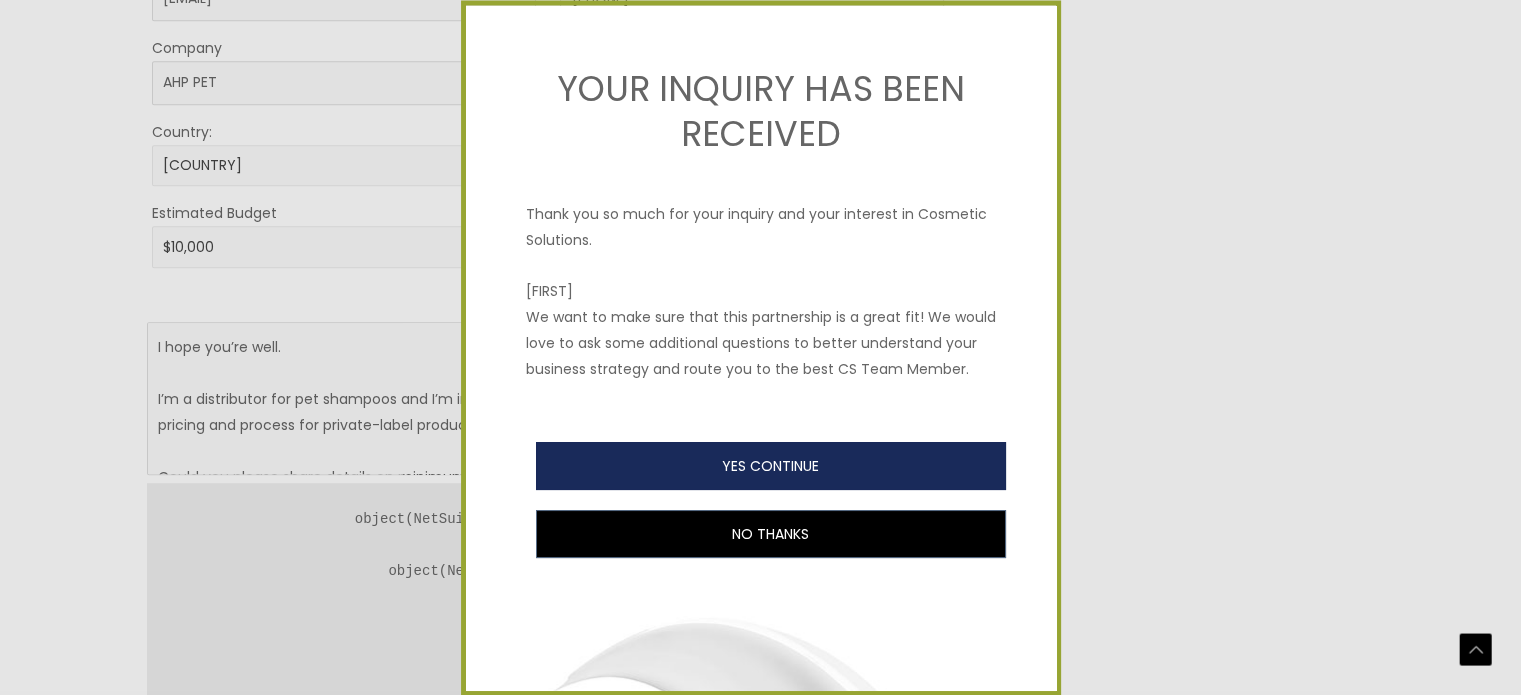 click on "YES CONTINUE" at bounding box center [771, 466] 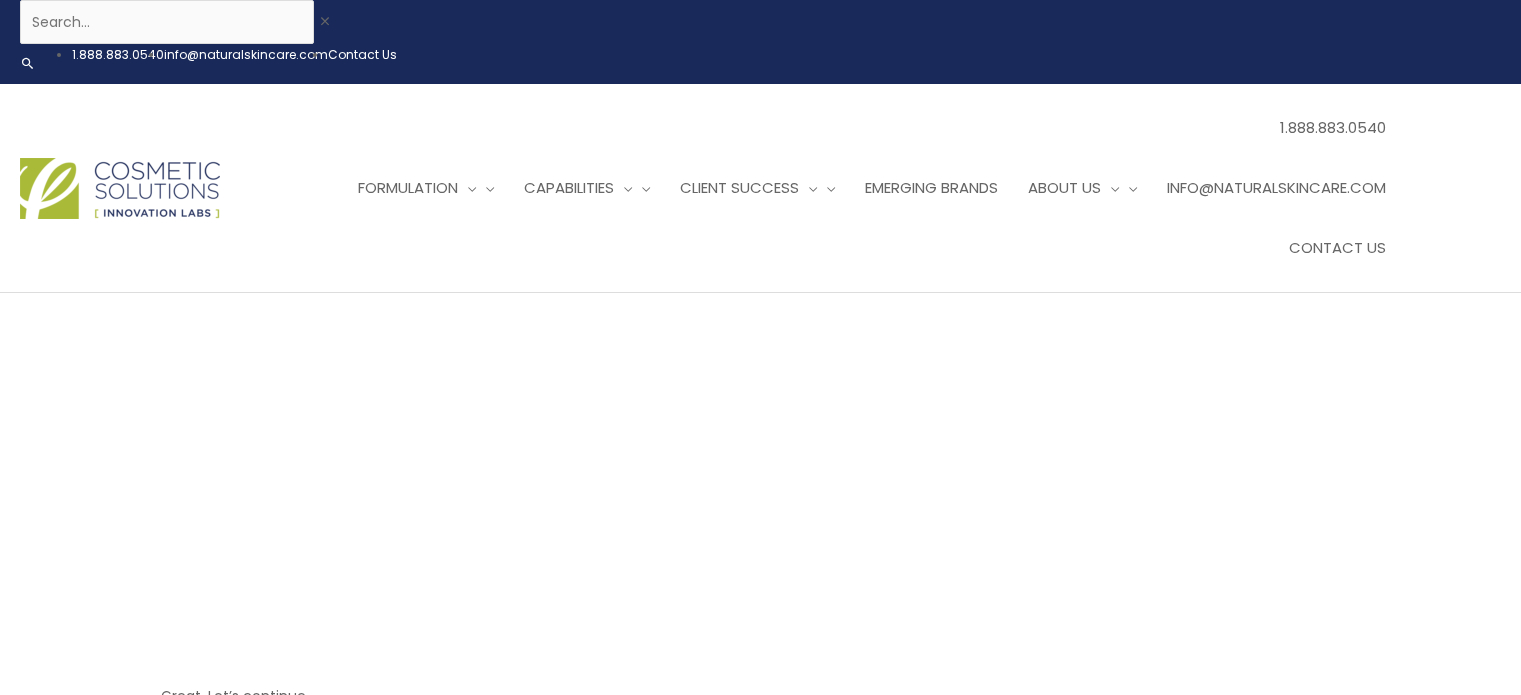 scroll, scrollTop: 0, scrollLeft: 0, axis: both 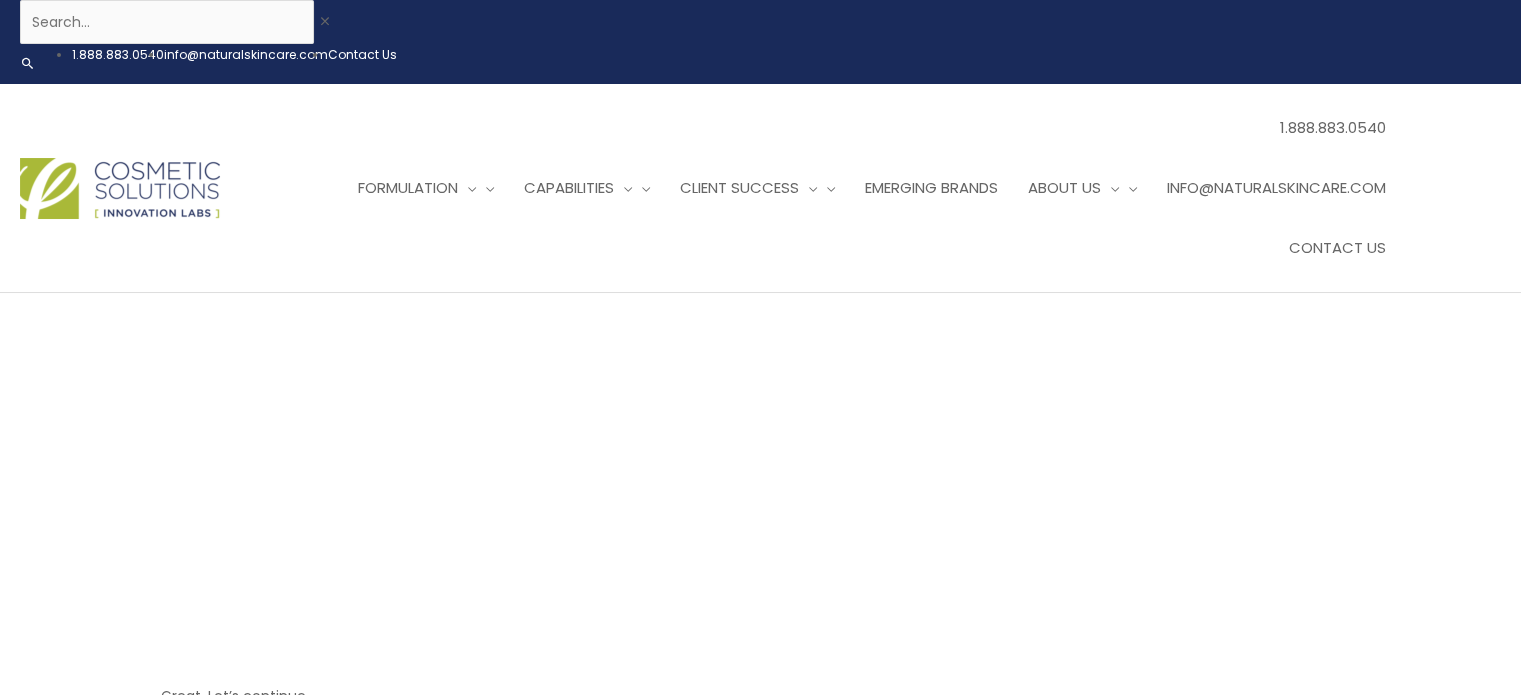 click on "Website" at bounding box center (761, 829) 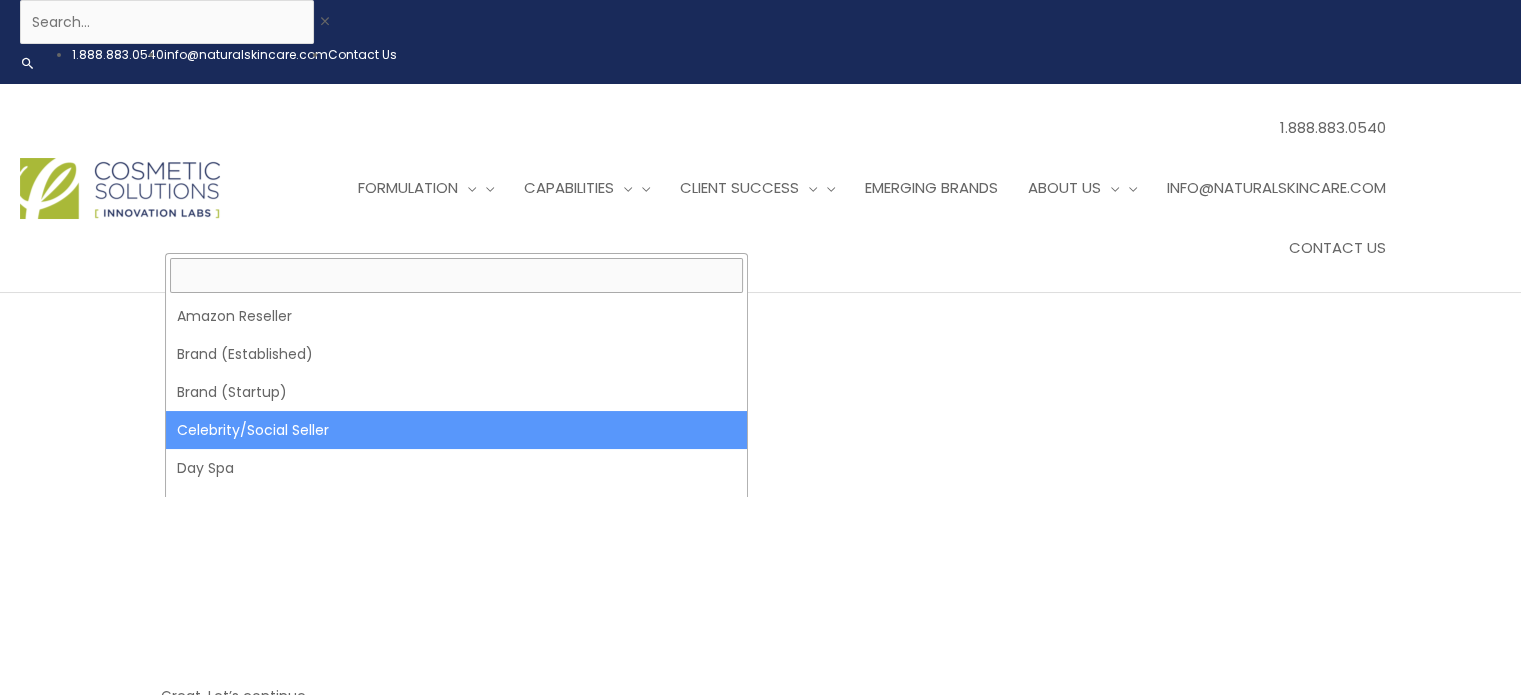 scroll, scrollTop: 200, scrollLeft: 0, axis: vertical 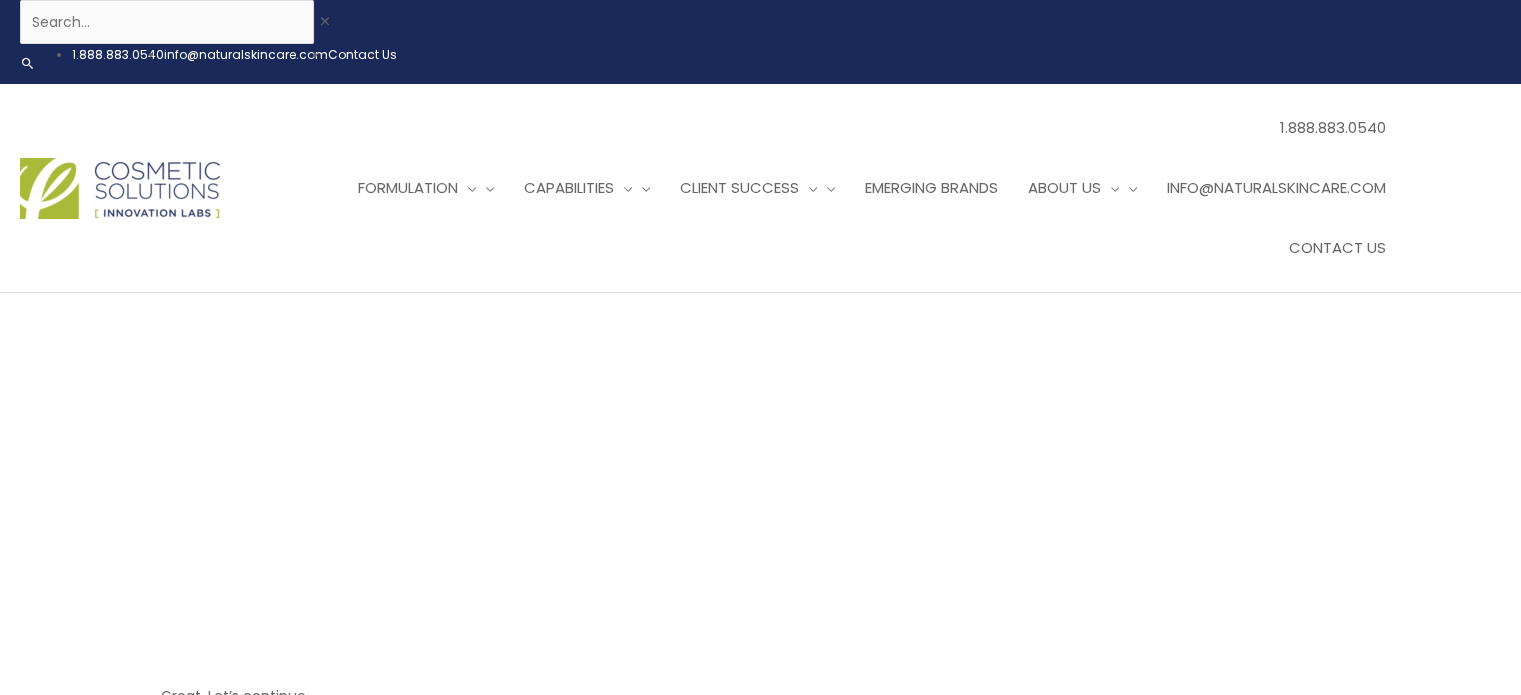 click on "Years in Business" at bounding box center [1064, 982] 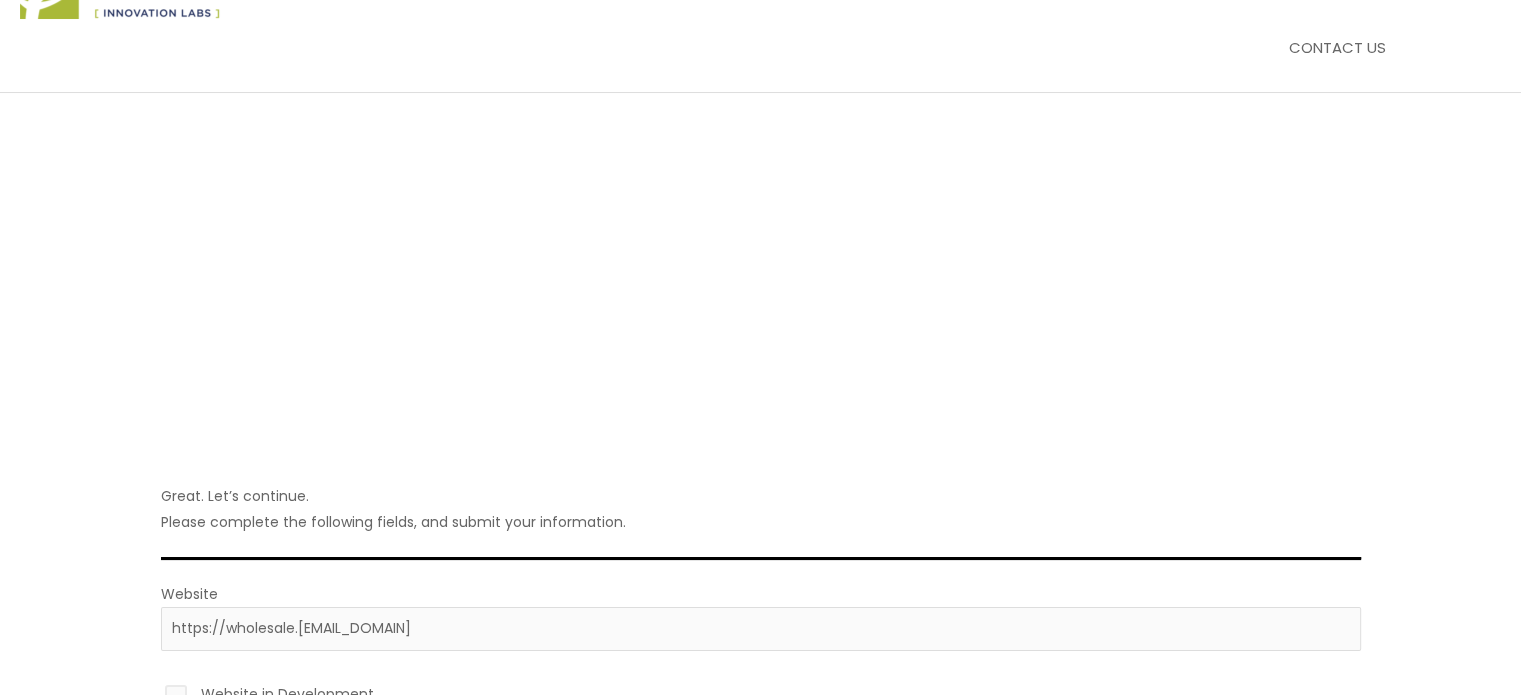 click on "YES" at bounding box center (761, 899) 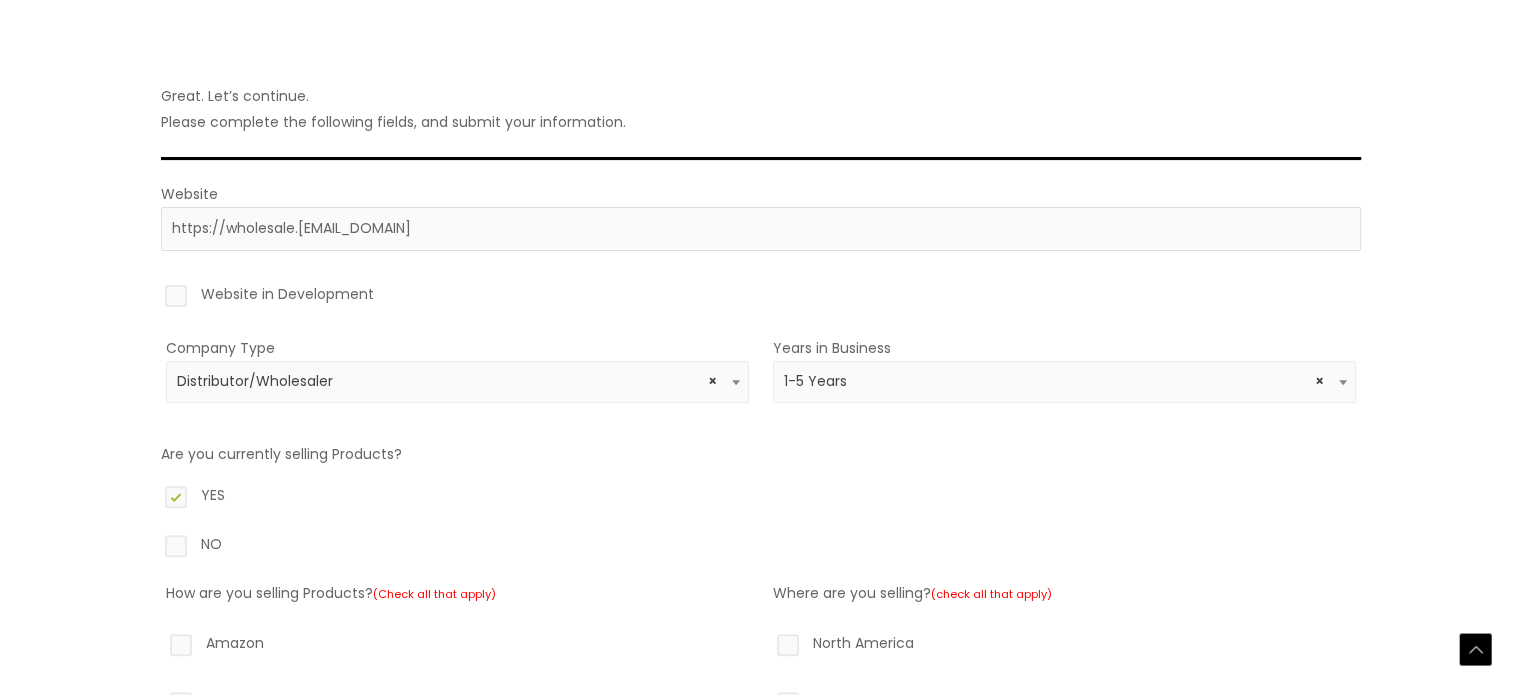 scroll, scrollTop: 800, scrollLeft: 0, axis: vertical 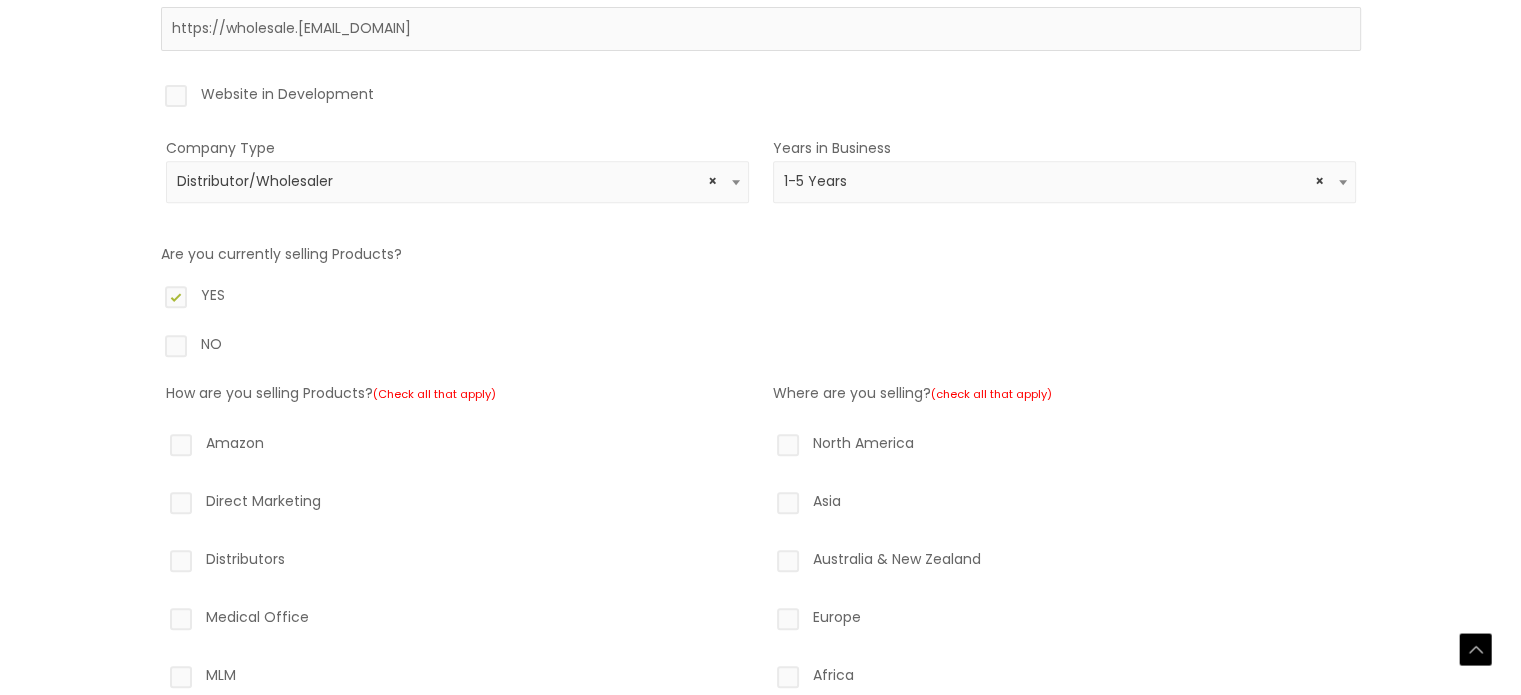 click on "Online" at bounding box center (457, 737) 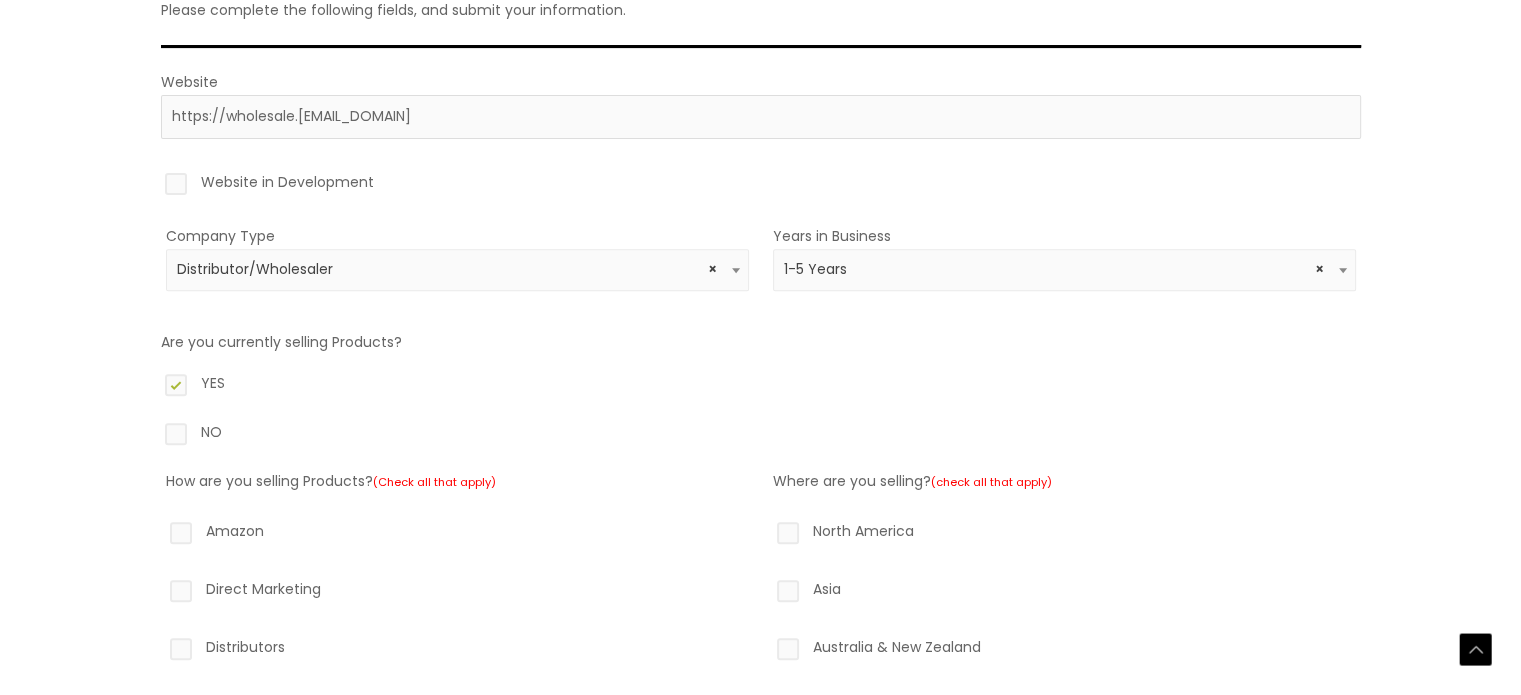 scroll, scrollTop: 984, scrollLeft: 0, axis: vertical 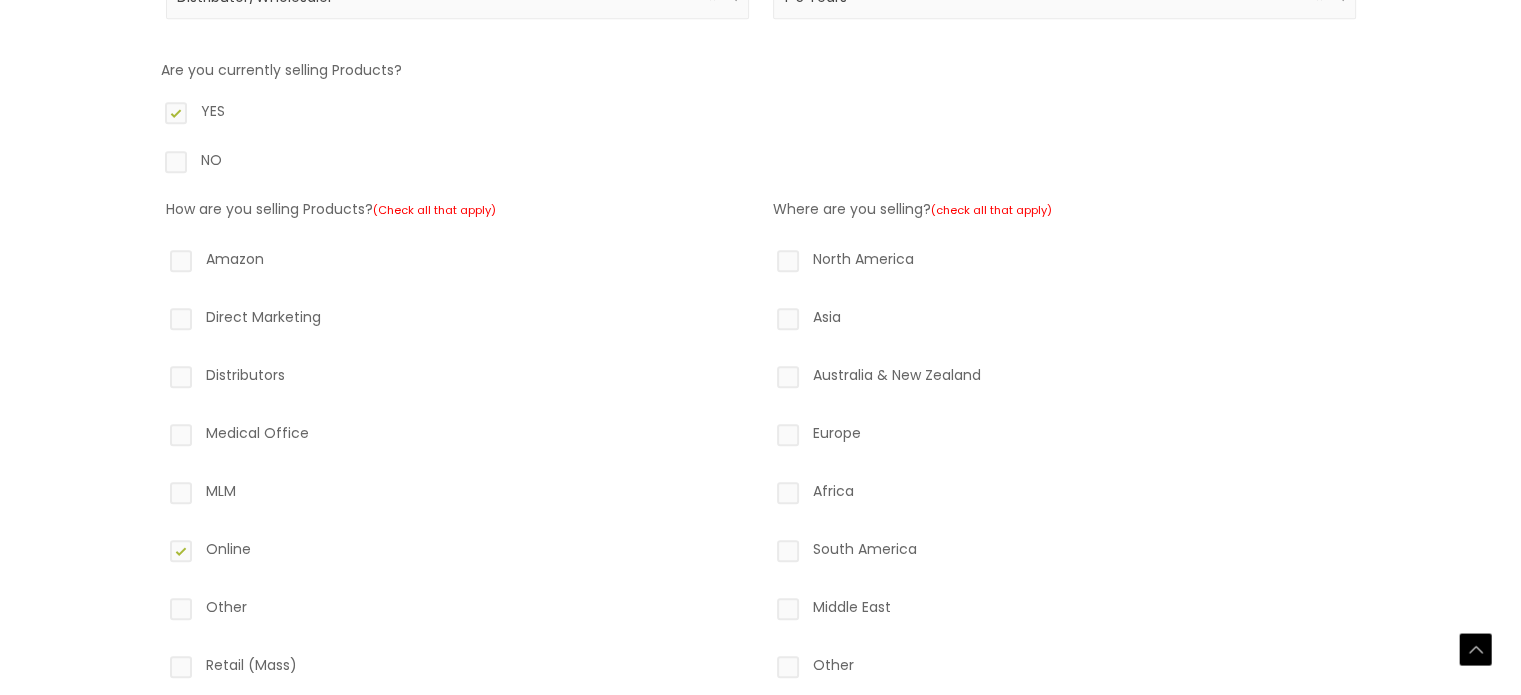 click on "Website
https://wholesale.ahppet.com
Website in Development
Company Type
Amazon Reseller
Brand (Established)
Brand (Startup)
Celebrity/Social Seller
Day Spa
Dermatologist
Destination/Resort Spa
Direct Marketer
Distributor/Wholesaler
Entrepreneur
Esthetician
Medical Professional
Medical Spa
Online Seller
Other
Plastic Surgeon
Retailer (Mass)
Retailer (Specialty)
× Distributor/Wholesaler
Years in Business
New Business
1-5 Years
5-10 Years
10-20 Years
20 Years+
× 1-5 Years
Are you currently selling Products?
YES
NO
How are you selling Products?  (Check all that apply)
Amazon
Direct Marketing
Distributors
Medical Office
MLM
Online
Other
Retail (Mass)" at bounding box center [761, 359] 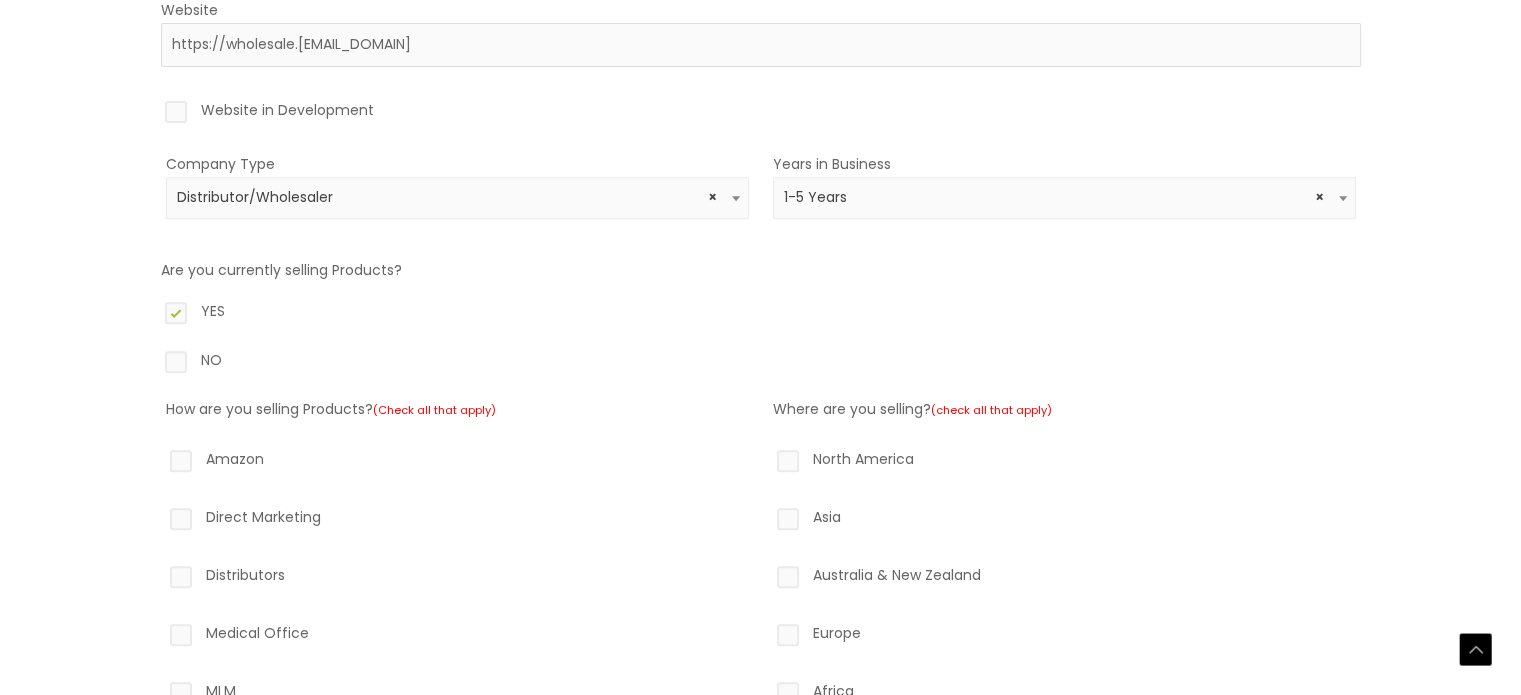 scroll, scrollTop: 584, scrollLeft: 0, axis: vertical 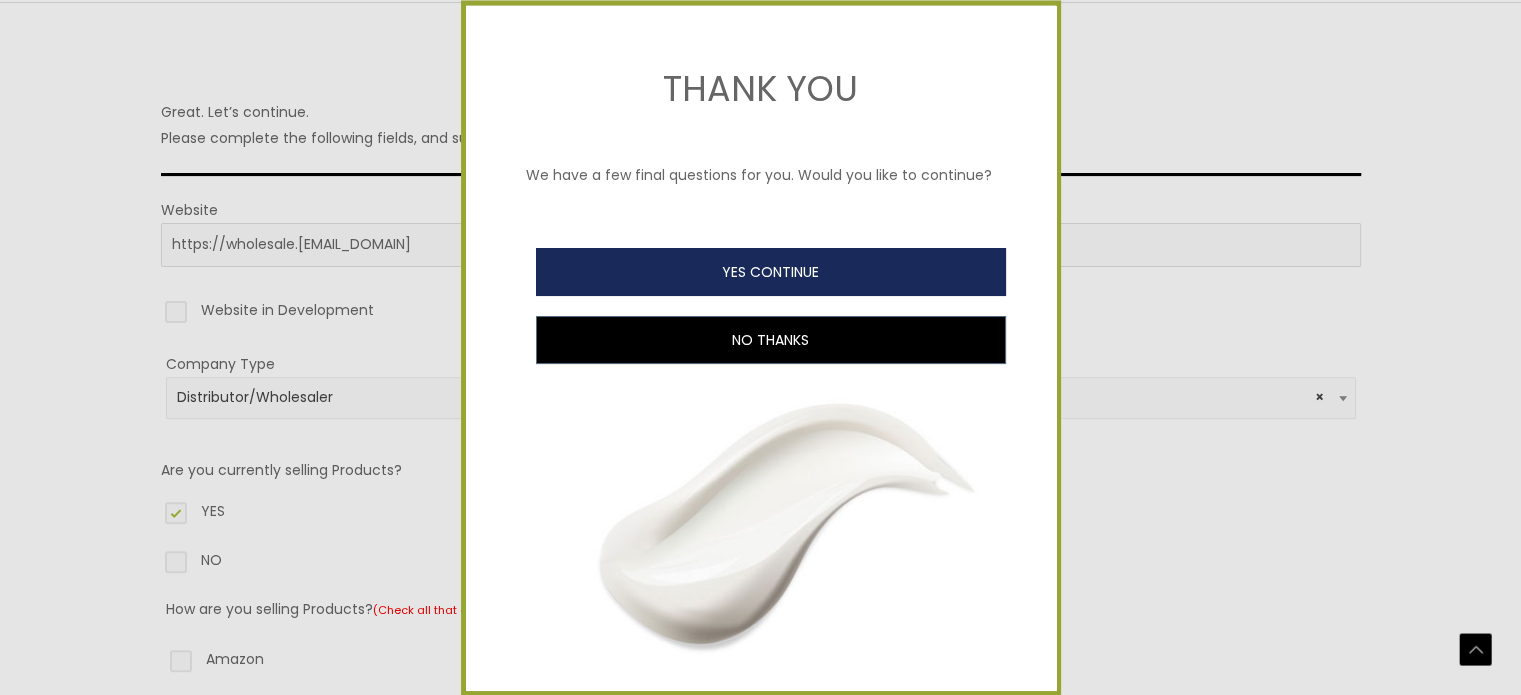 click on "YES CONTINUE" at bounding box center (771, 272) 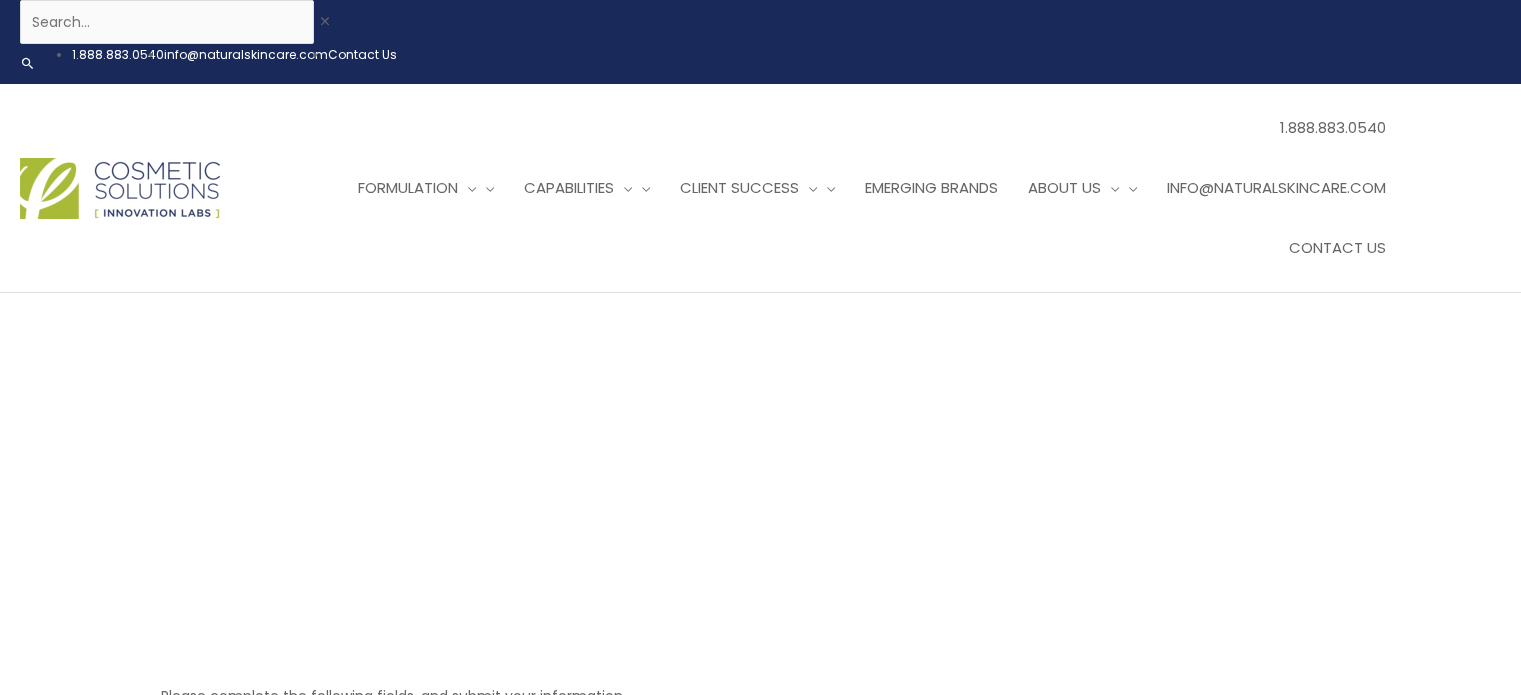 scroll, scrollTop: 0, scrollLeft: 0, axis: both 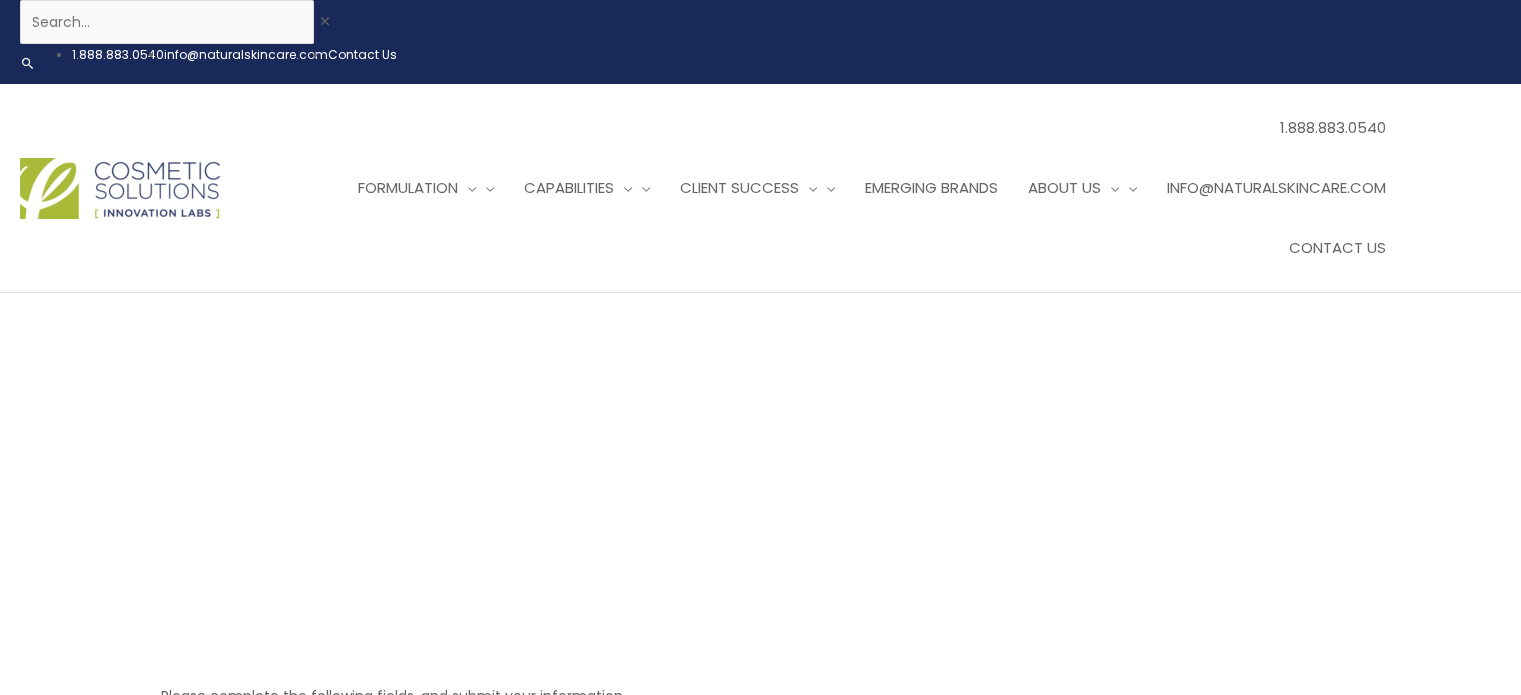 click on "Private Label (Stock Formulations)" at bounding box center (308, 895) 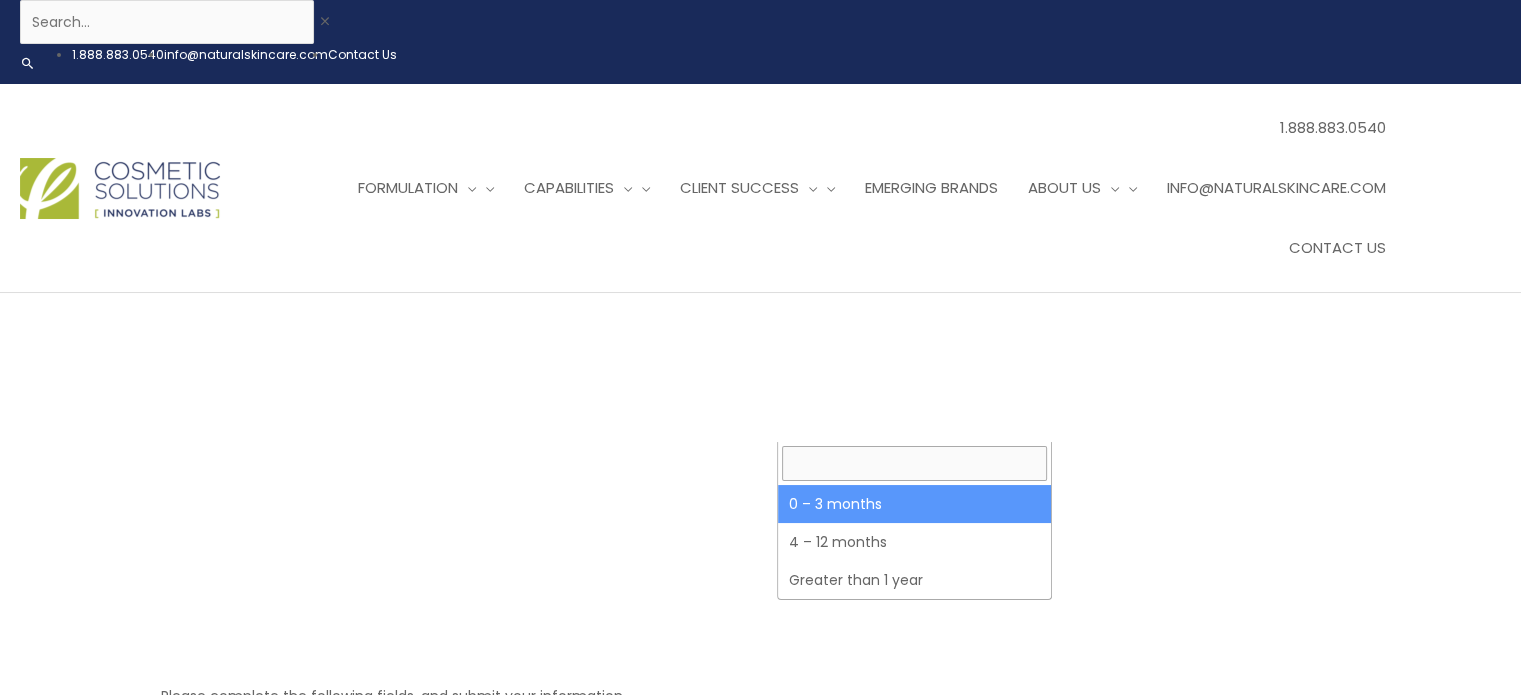 click on "Select an option" at bounding box center [915, 885] 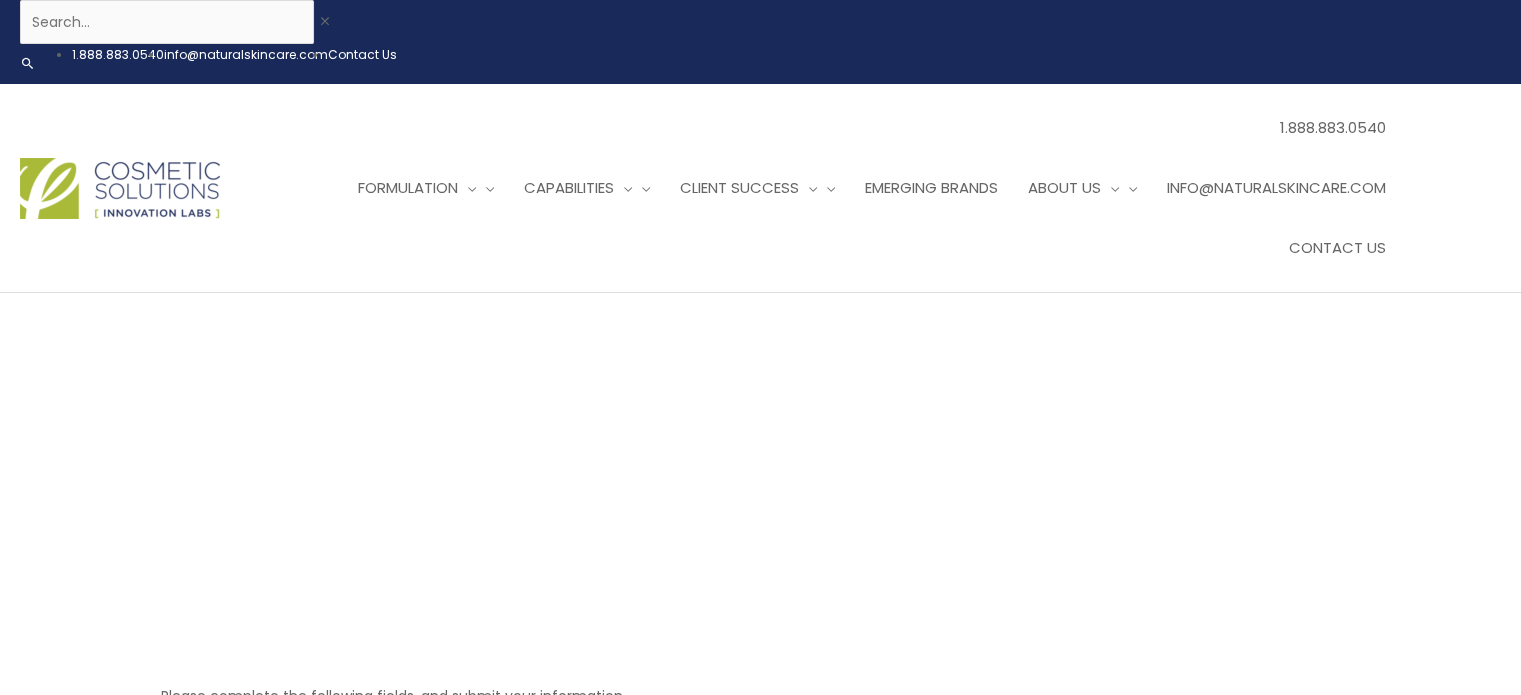 click on "1" at bounding box center (1000, 777) 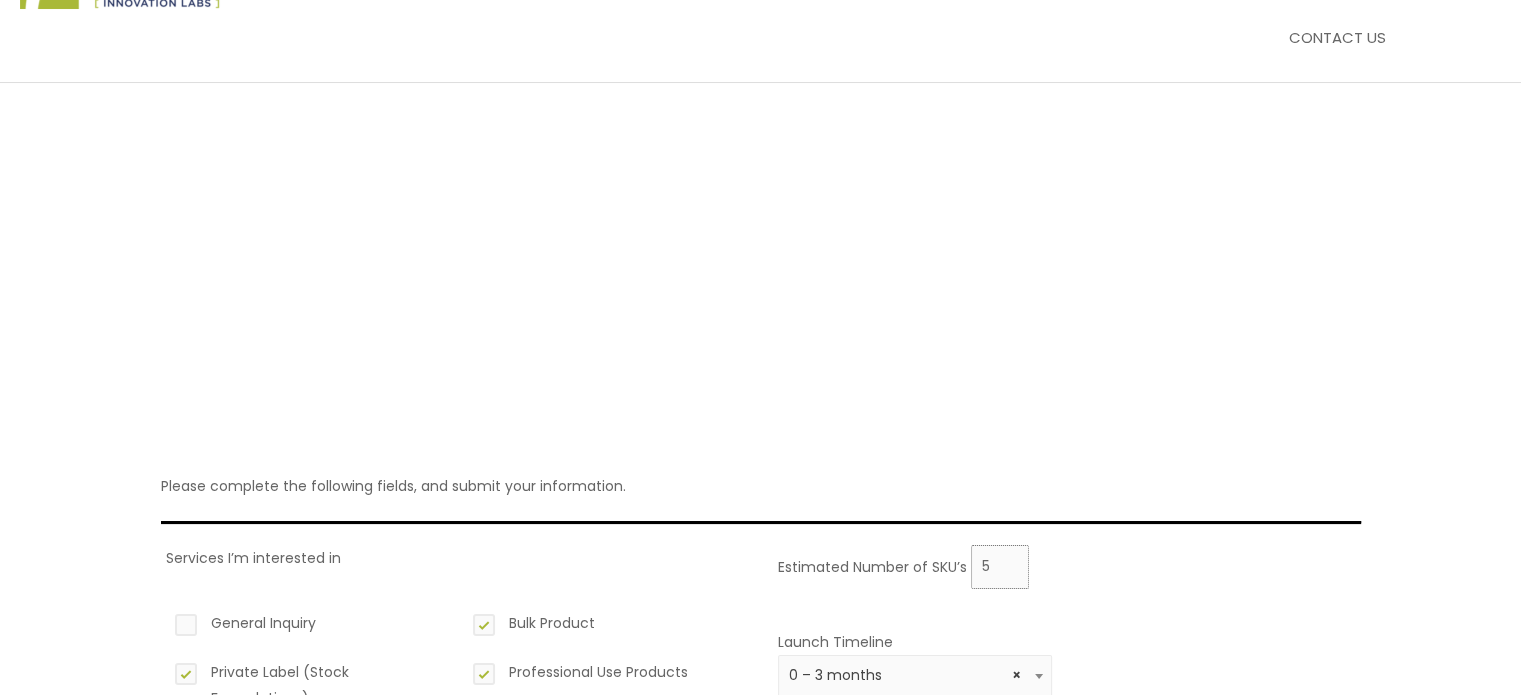 scroll, scrollTop: 180, scrollLeft: 0, axis: vertical 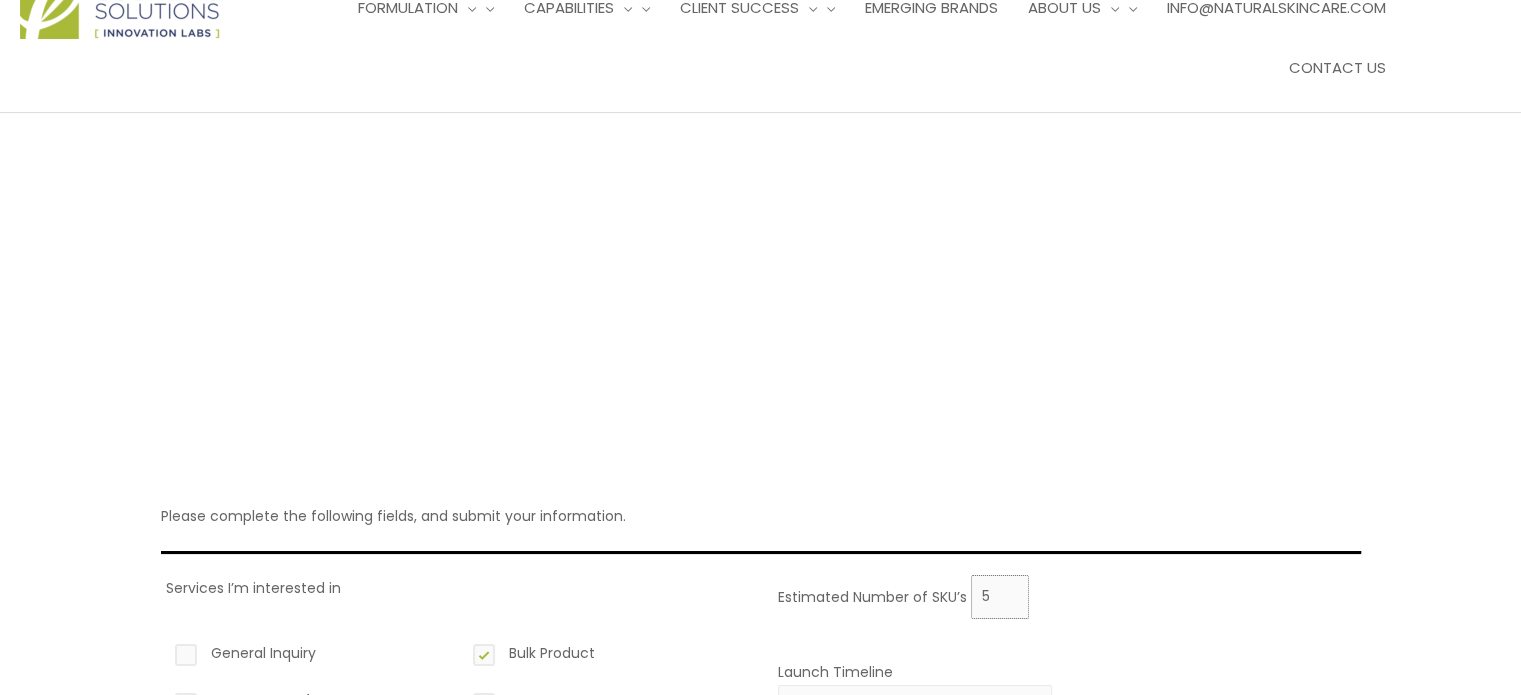 click on "5" at bounding box center [1000, 597] 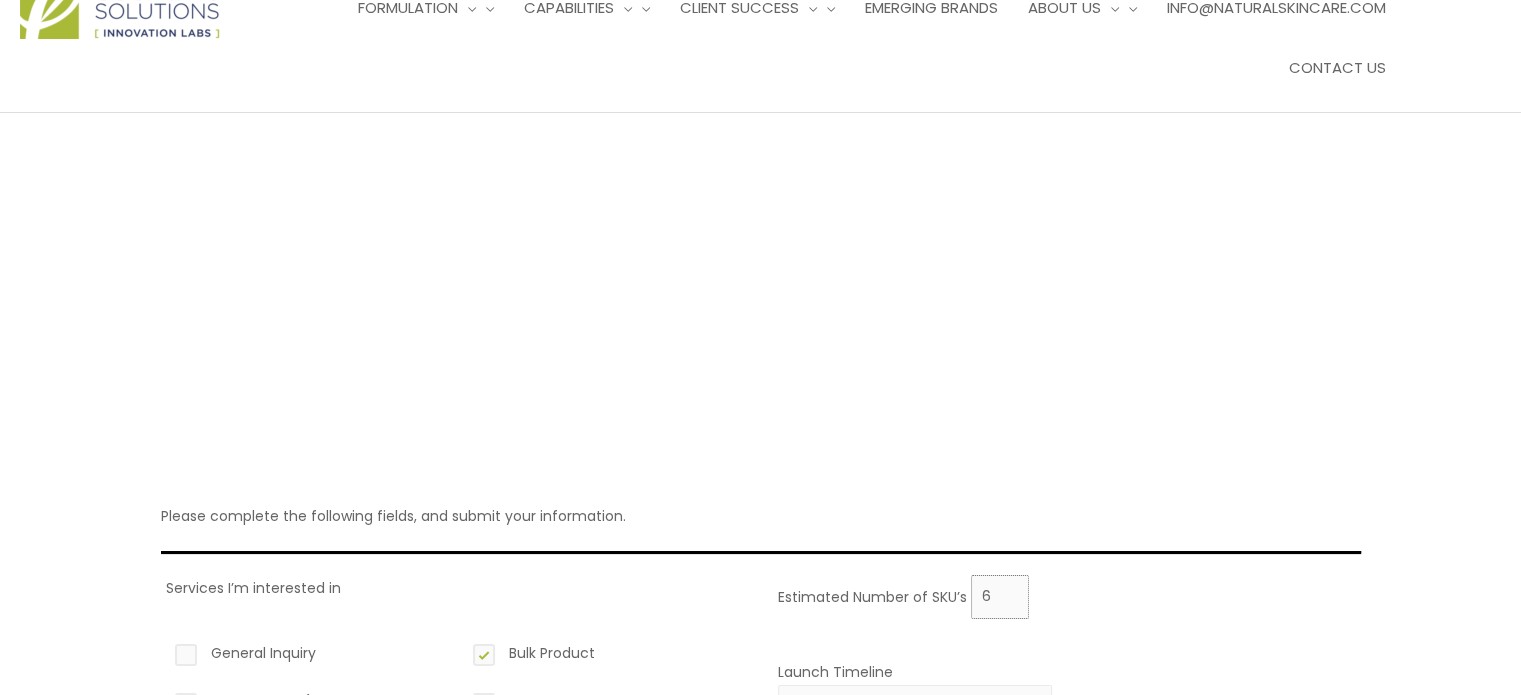 click on "6" at bounding box center (1000, 597) 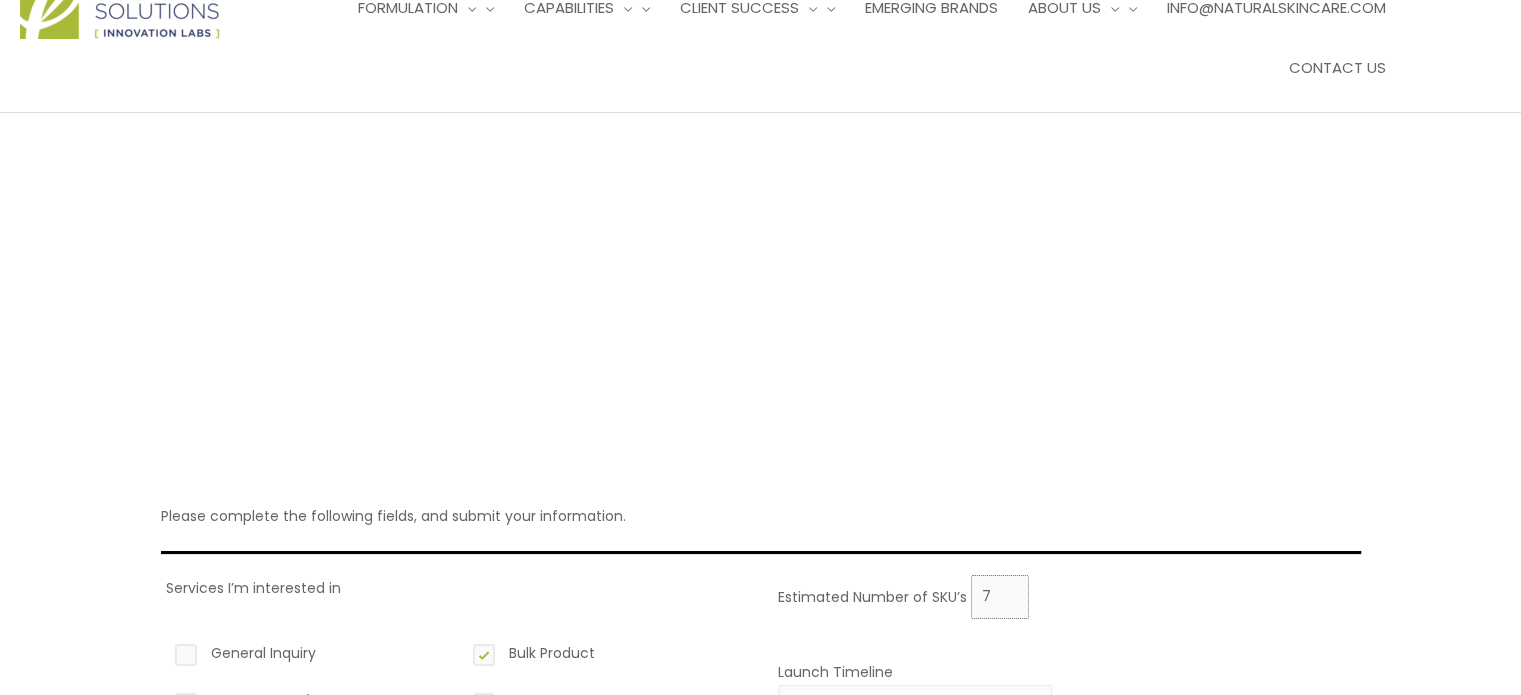 click on "7" at bounding box center [1000, 597] 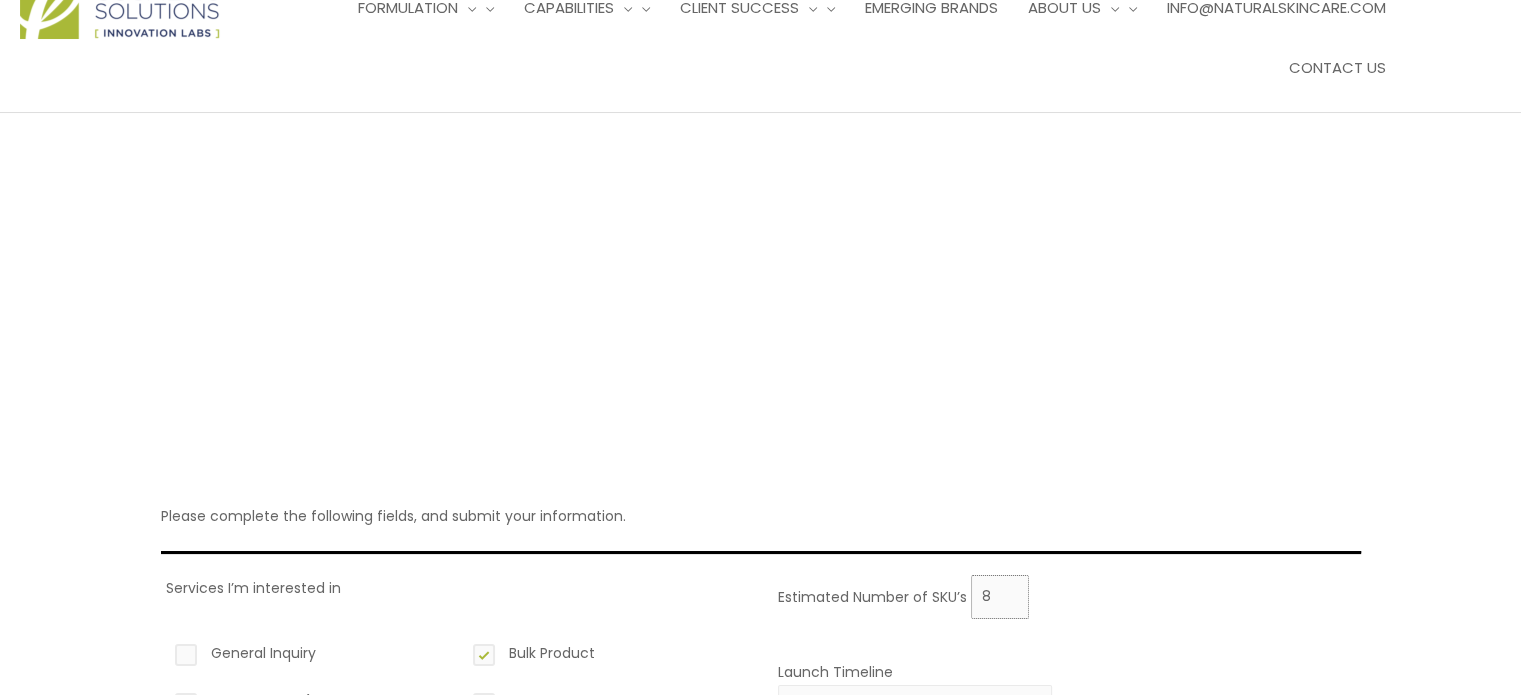 click on "8" at bounding box center (1000, 597) 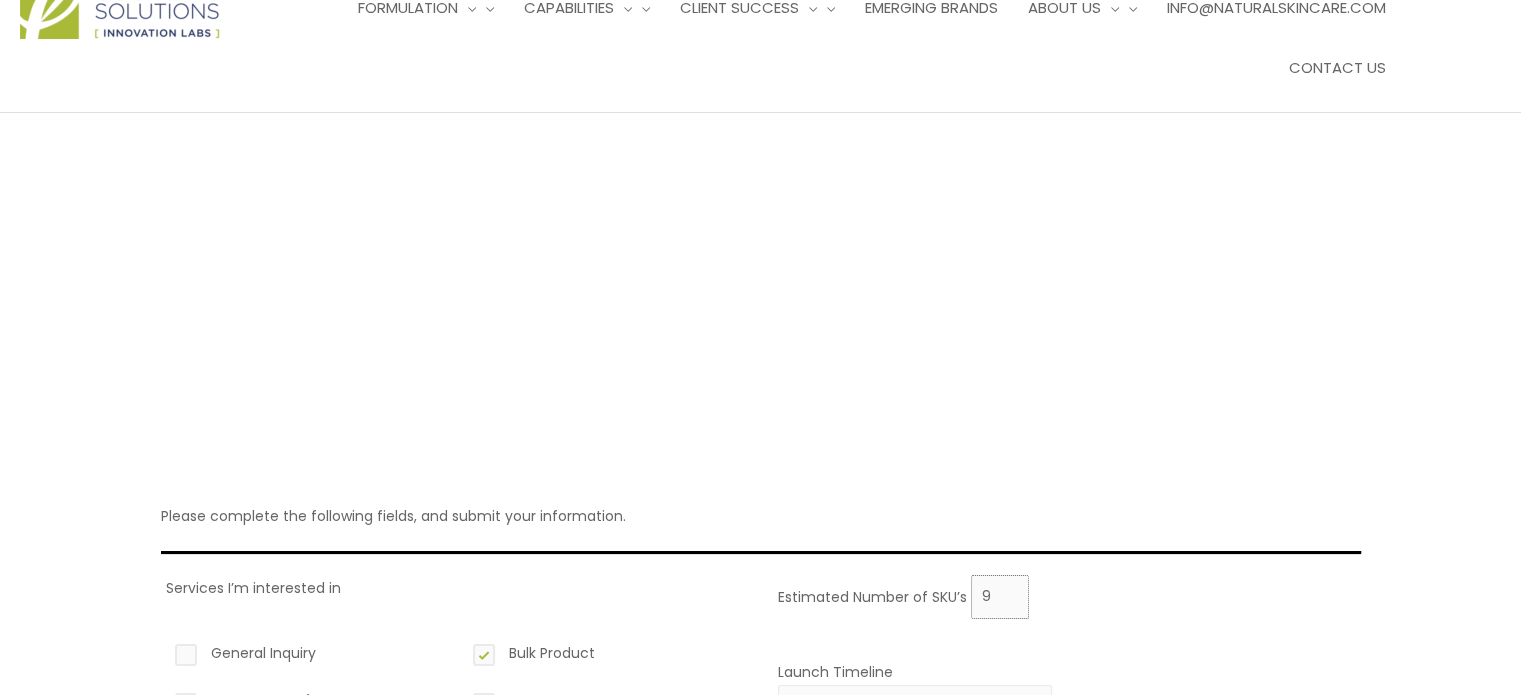 click on "9" at bounding box center (1000, 597) 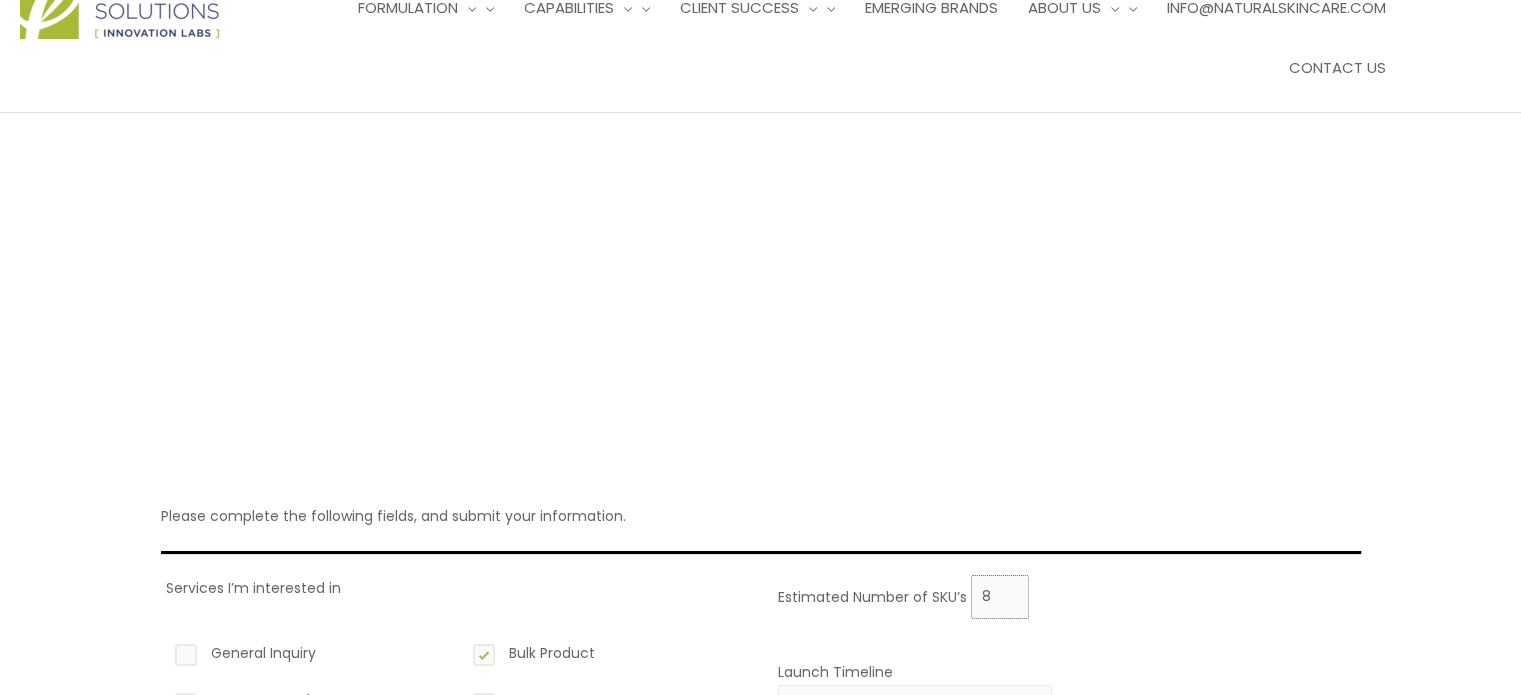 type on "8" 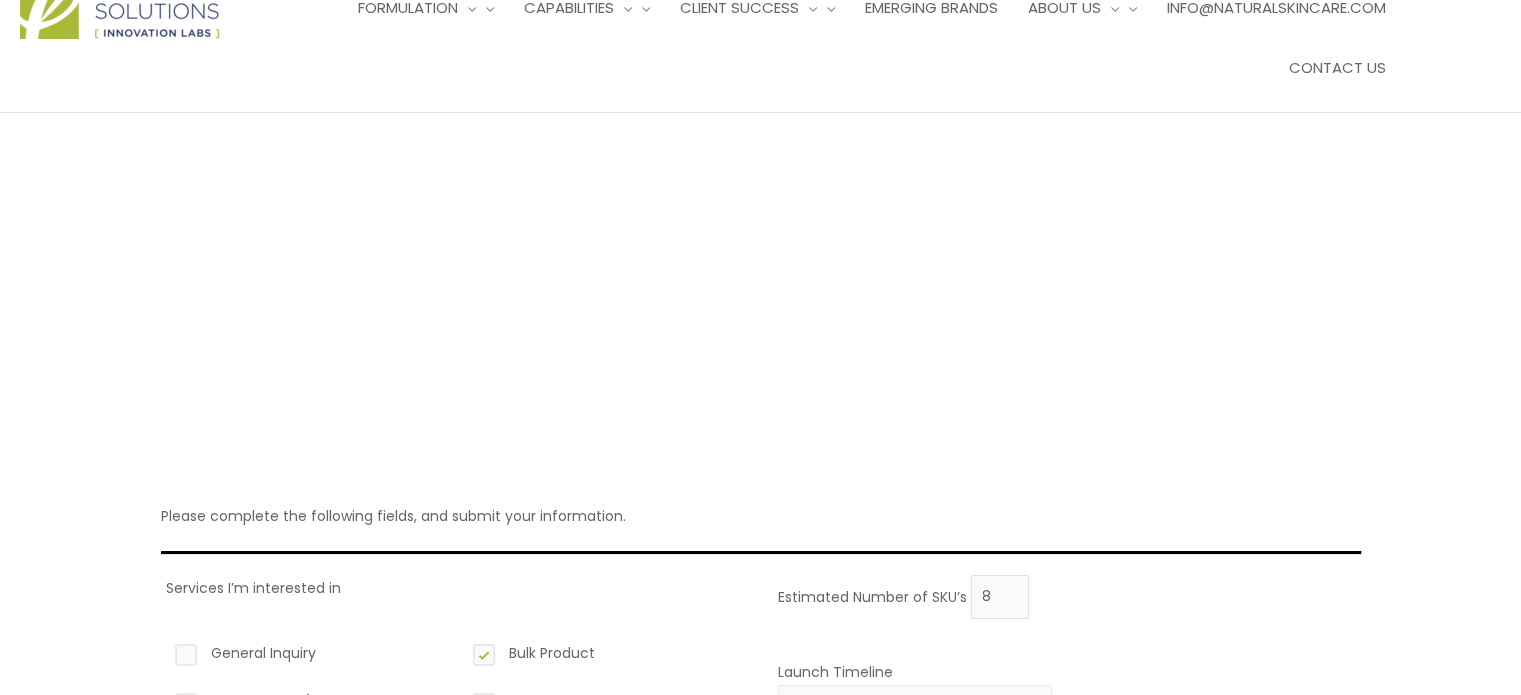 click on "Submit" at bounding box center (207, 1097) 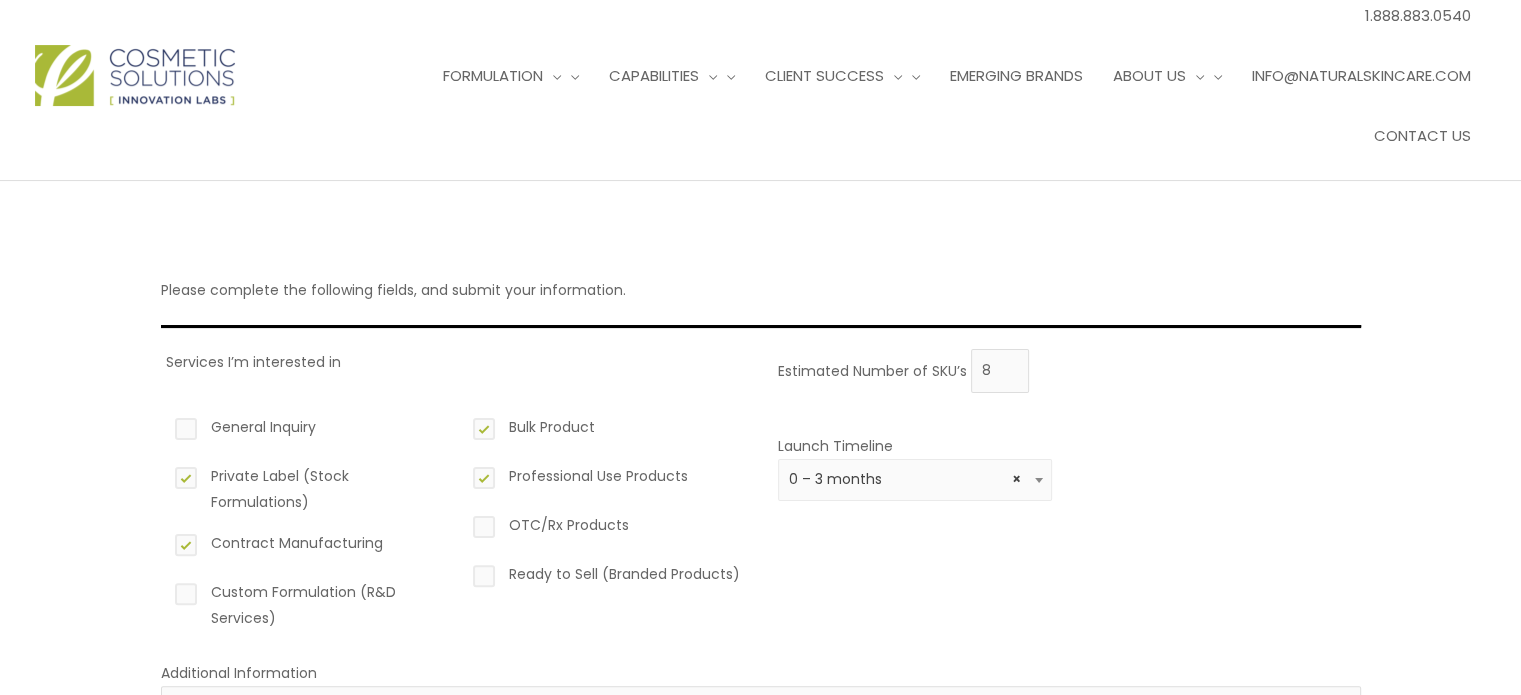 scroll, scrollTop: 6, scrollLeft: 0, axis: vertical 